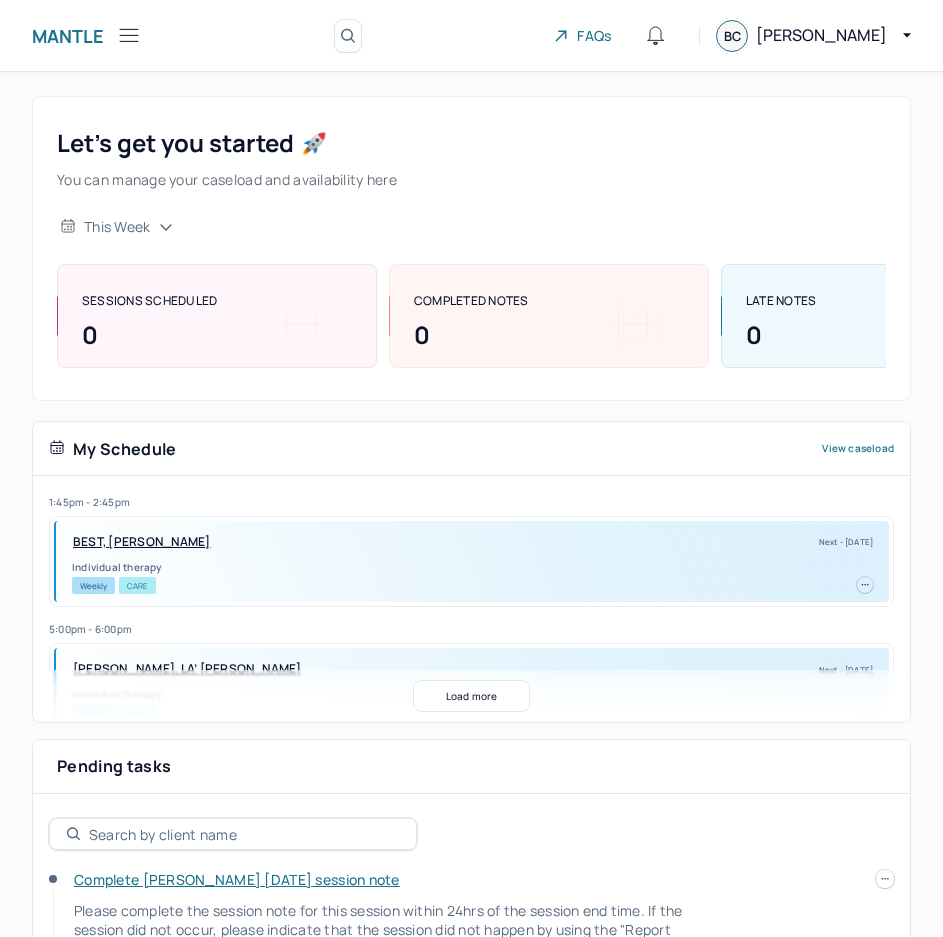 scroll, scrollTop: 0, scrollLeft: 0, axis: both 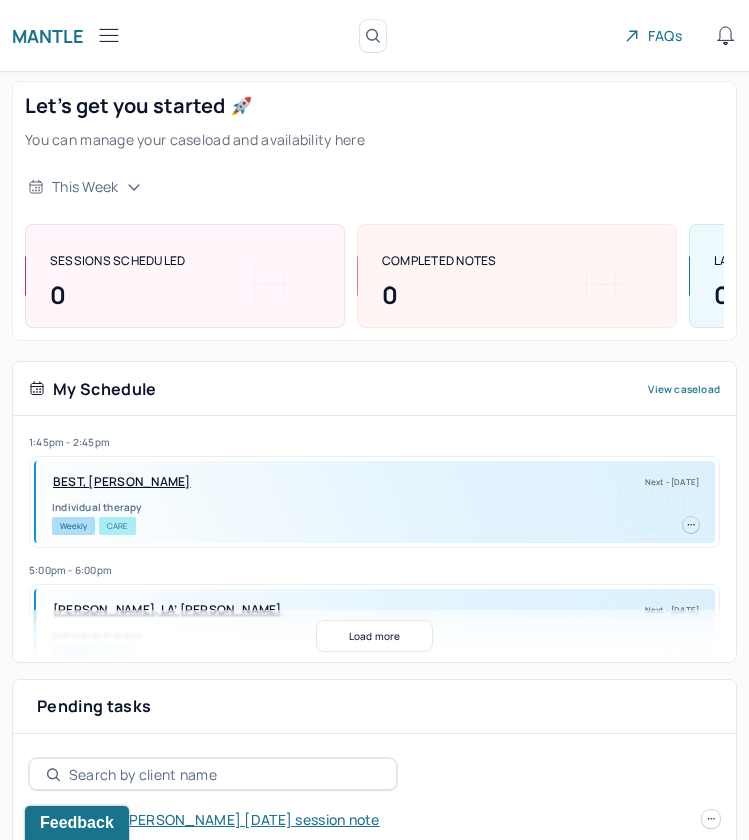 click 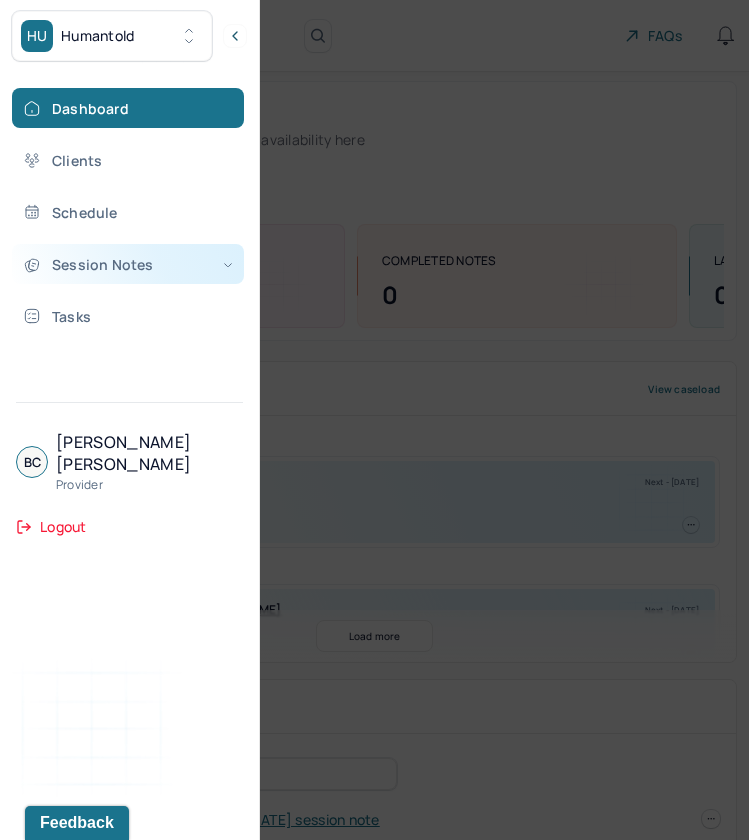 click on "Session Notes" at bounding box center [128, 264] 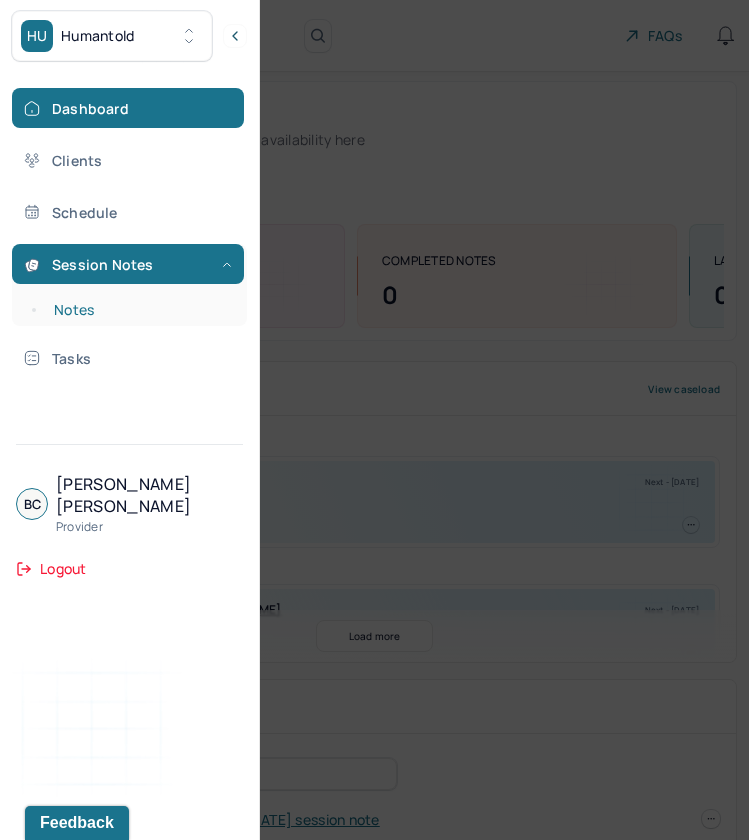 click on "Notes" at bounding box center [139, 310] 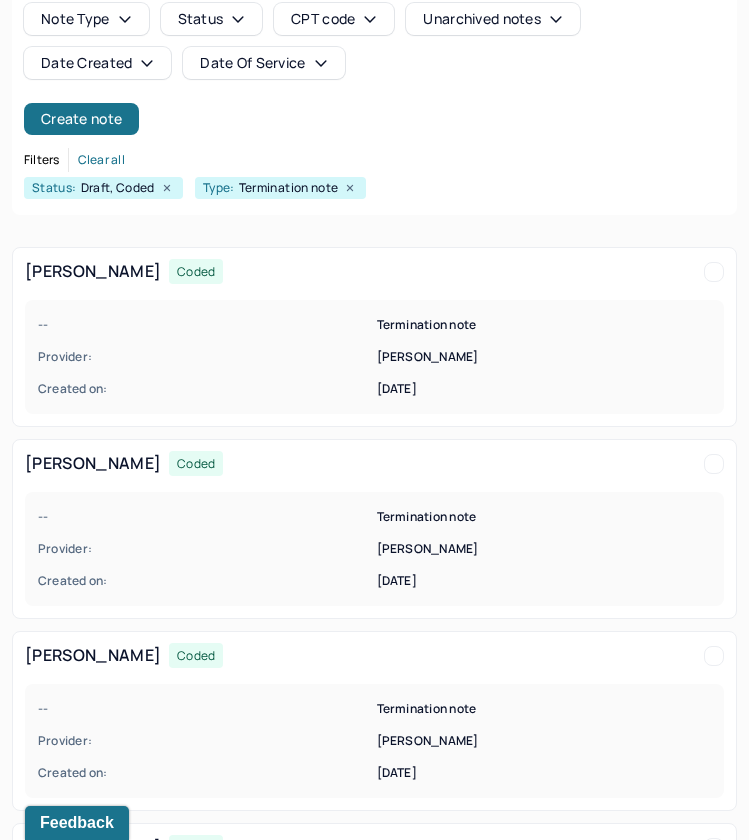 scroll, scrollTop: 200, scrollLeft: 0, axis: vertical 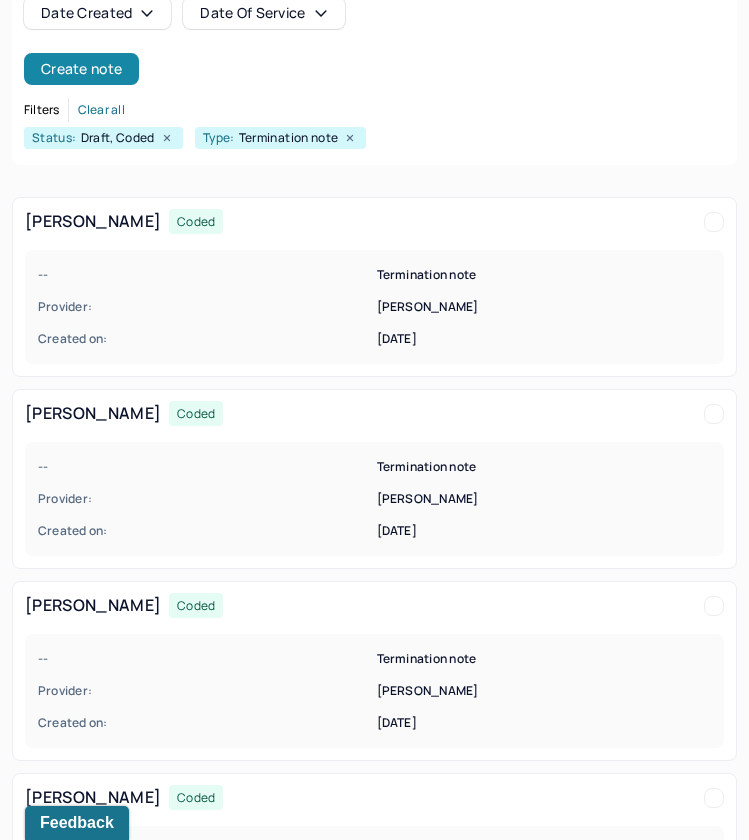 click on "Create note" at bounding box center (81, 69) 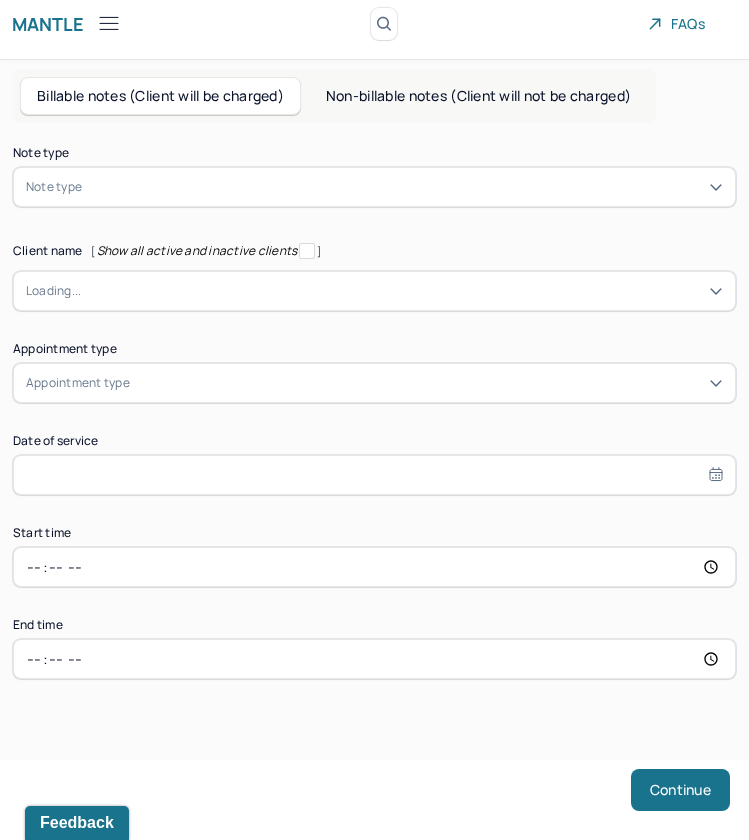 click on "Note type Note type" at bounding box center [374, 177] 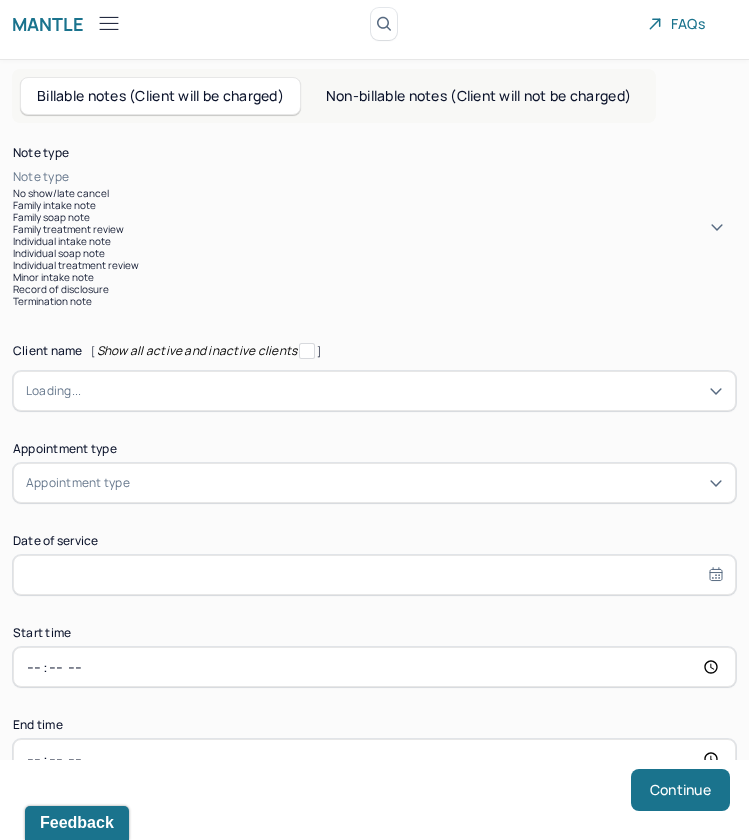 click at bounding box center (404, 177) 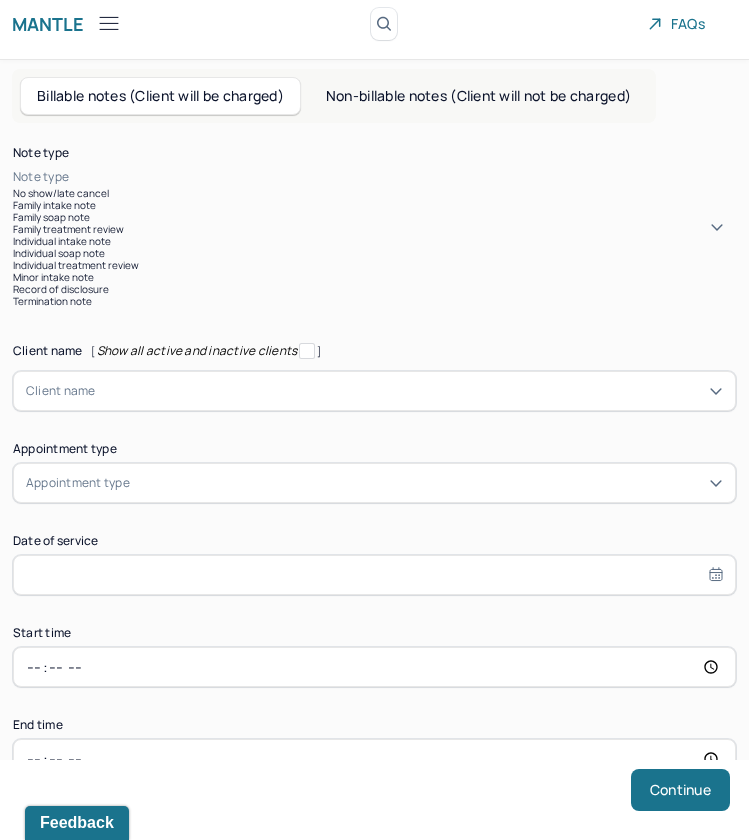 type on "U" 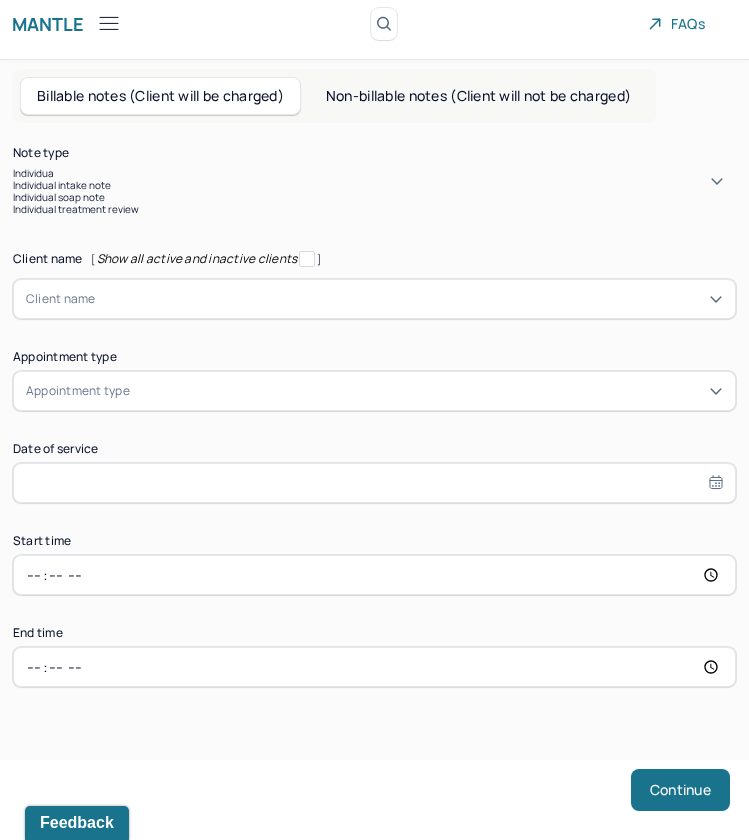 type on "Individual" 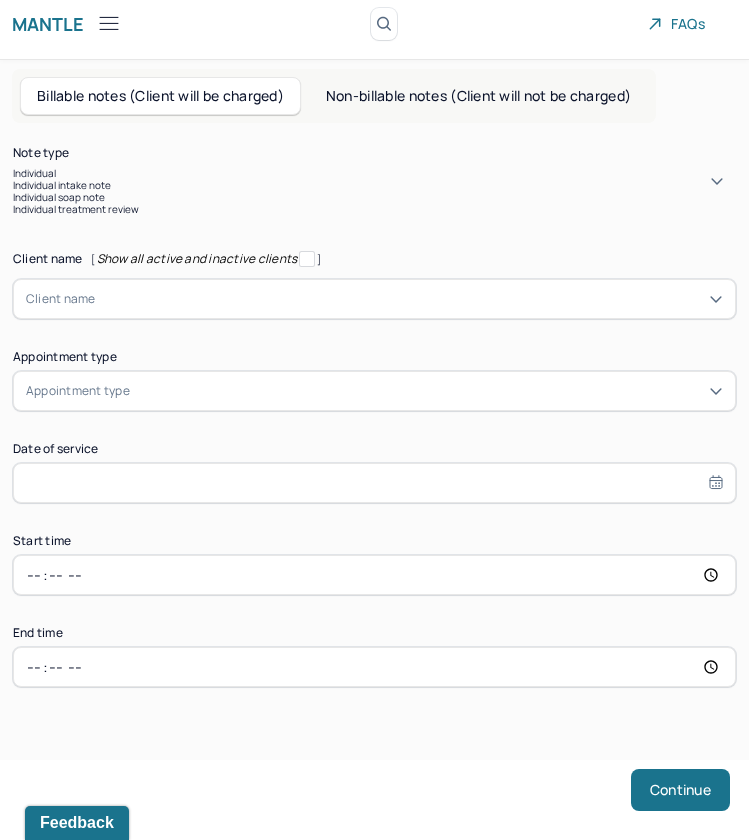 click on "Individual soap note" at bounding box center (374, 197) 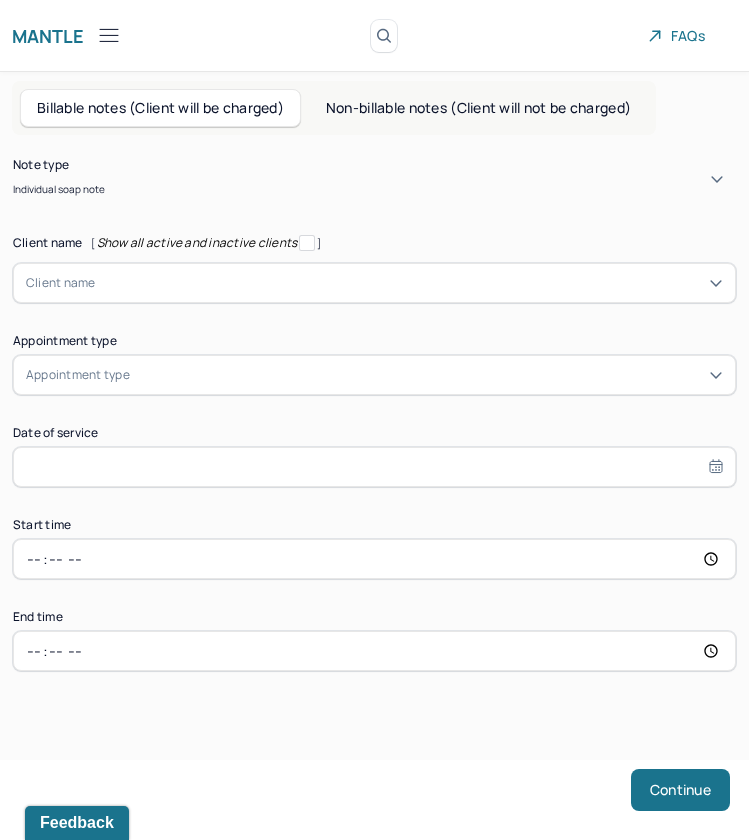 click on "Client name" at bounding box center (61, 283) 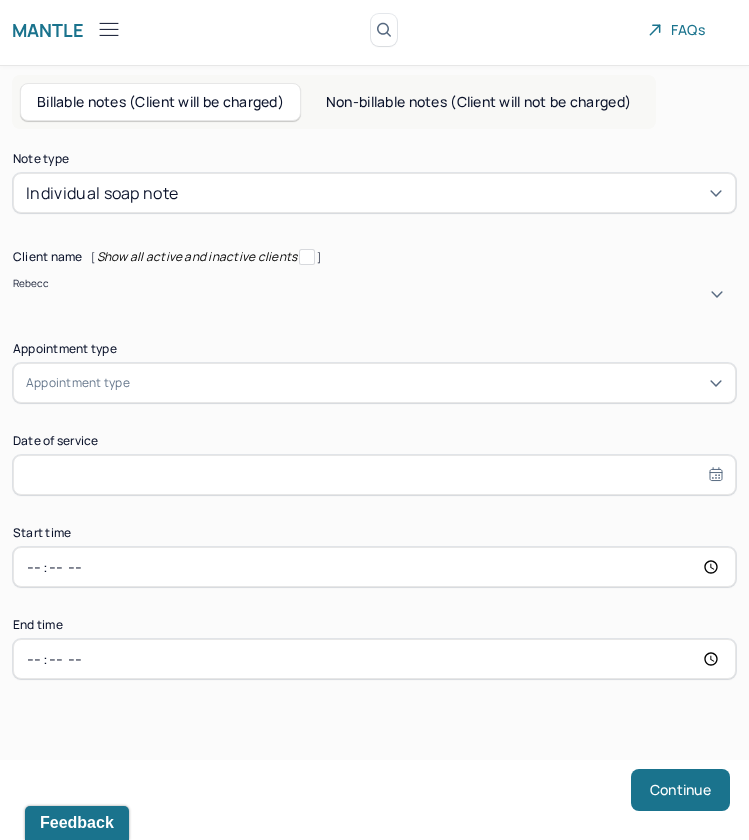 type on "Rebecca" 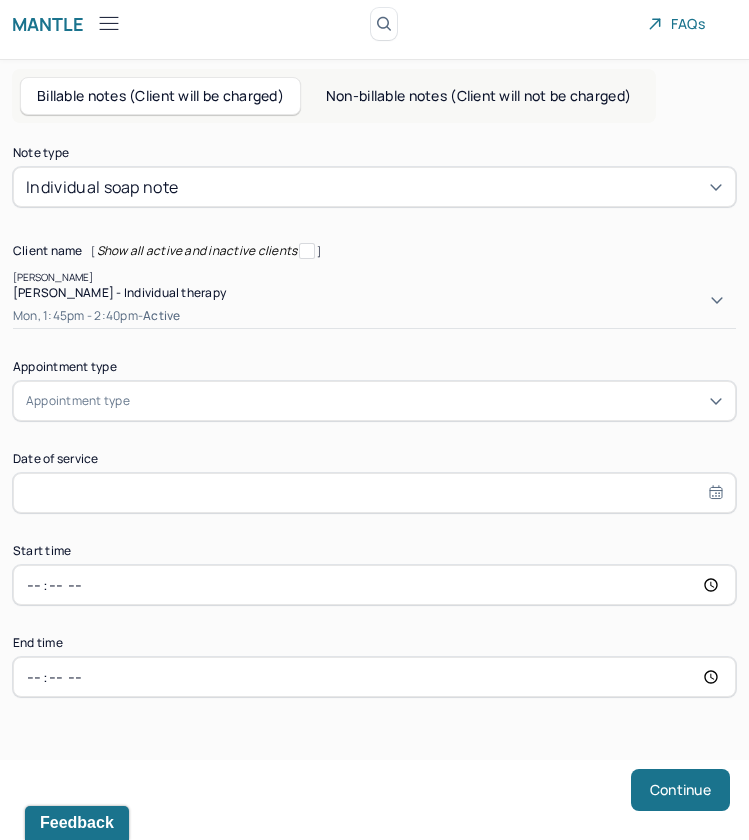 click on "Mon, 1:45pm - 2:40pm  -  active" at bounding box center (374, 316) 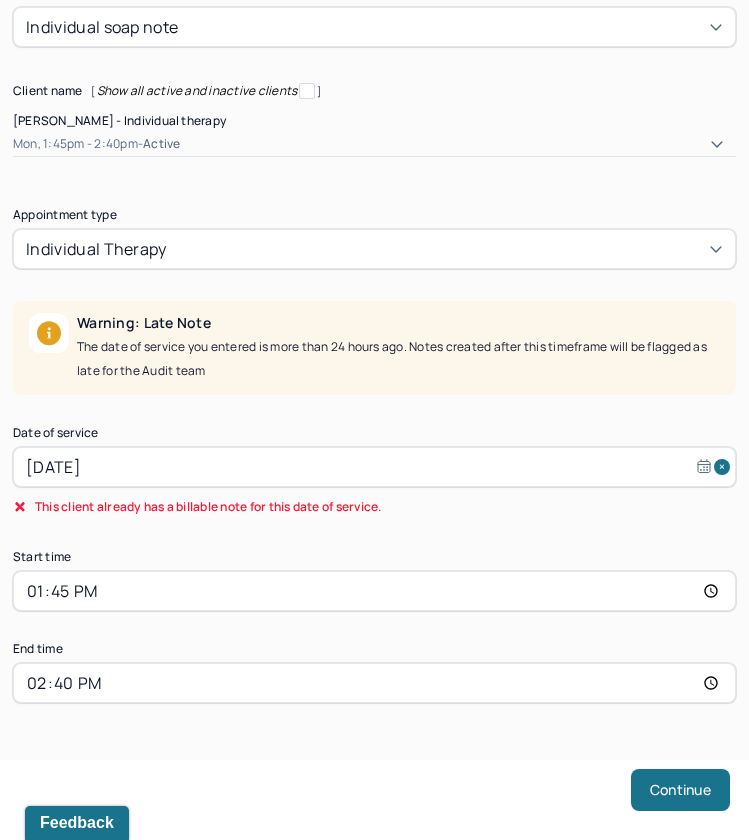 scroll, scrollTop: 178, scrollLeft: 0, axis: vertical 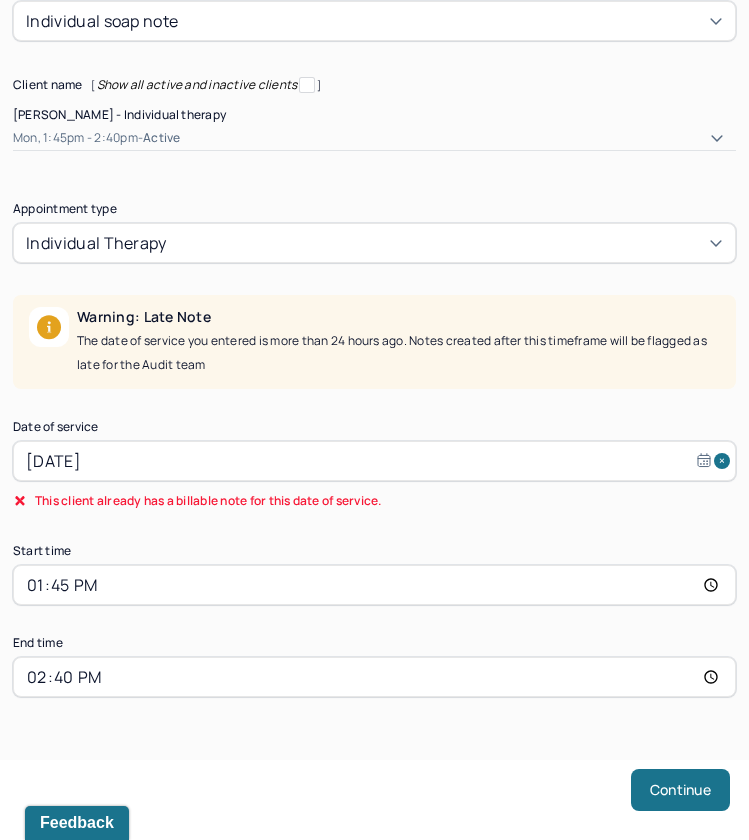 click on "Jun 30, 2025" at bounding box center [374, 461] 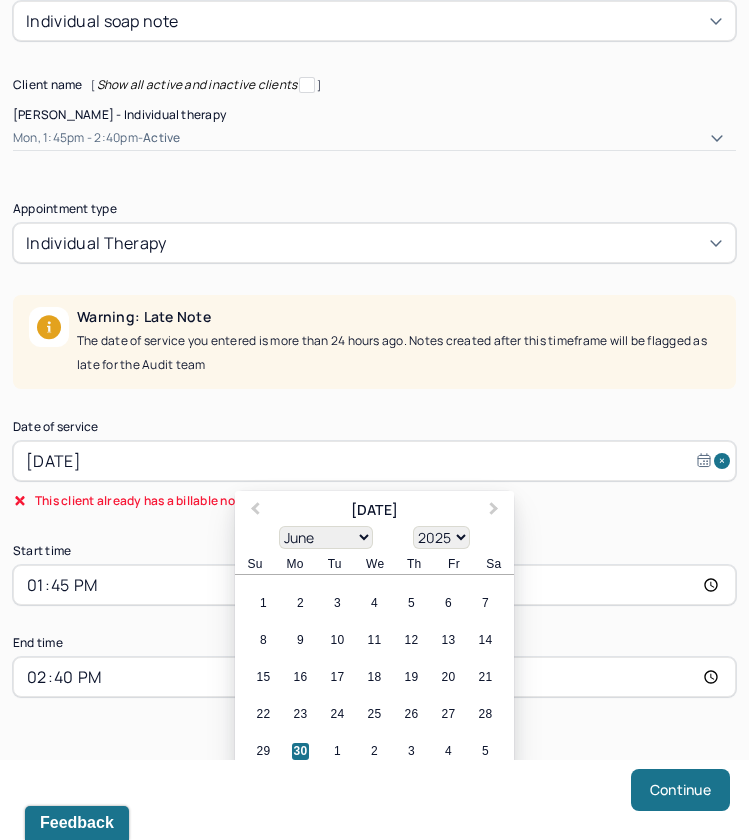 click on "January February March April May June July August September October November December" at bounding box center (326, 537) 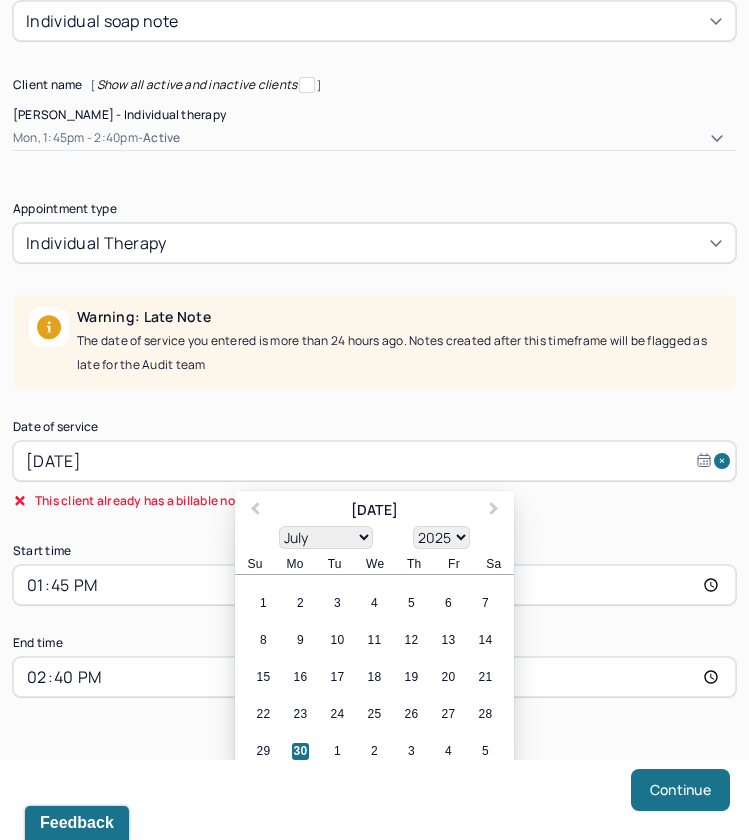 click on "January February March April May June July August September October November December" at bounding box center (326, 537) 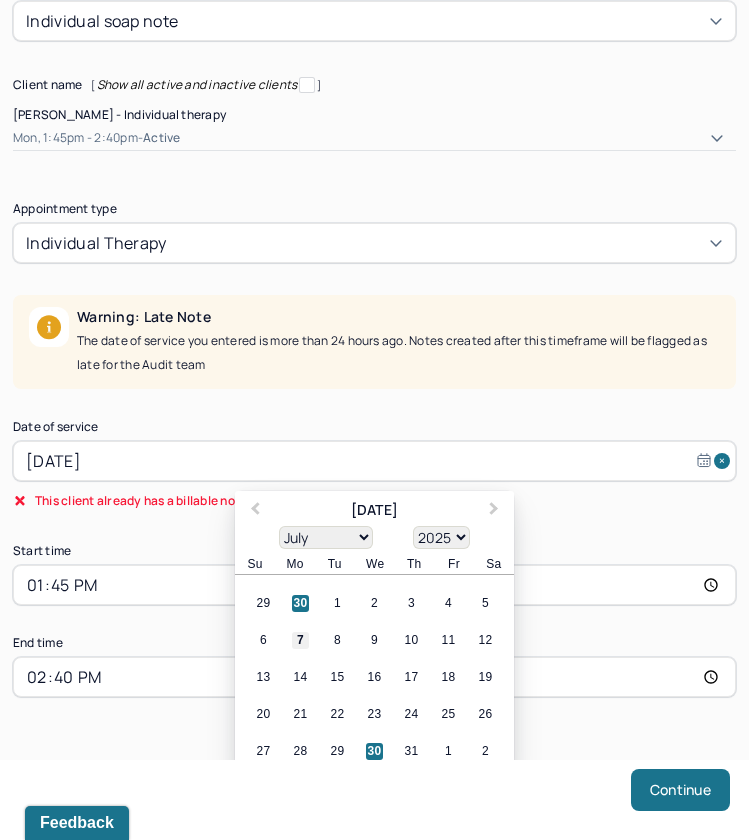click on "7" at bounding box center [300, 640] 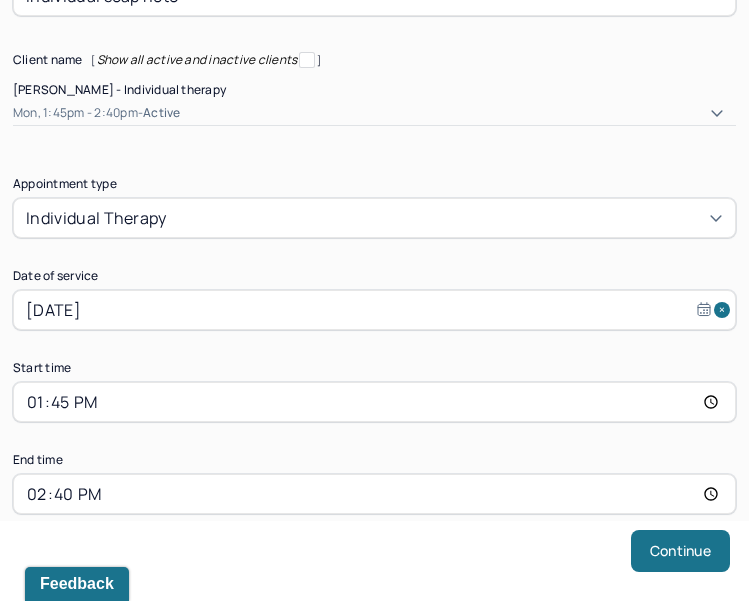 scroll, scrollTop: 259, scrollLeft: 0, axis: vertical 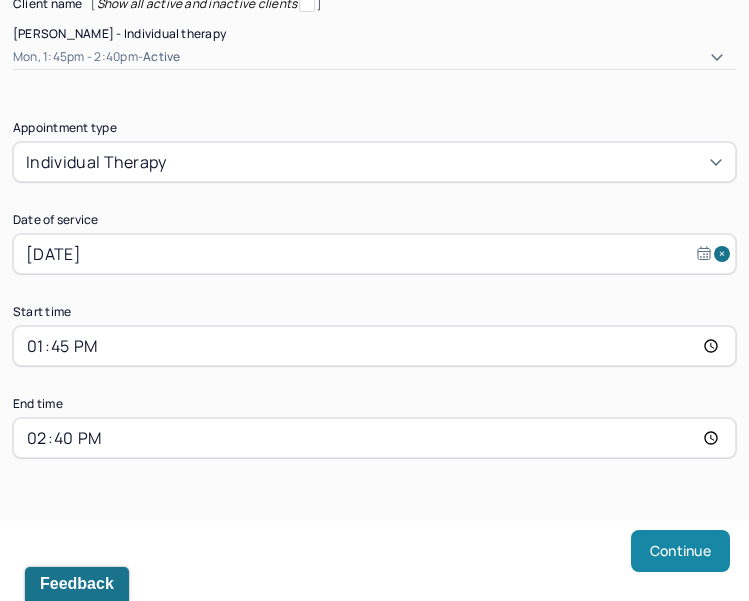 click on "Continue" at bounding box center (680, 551) 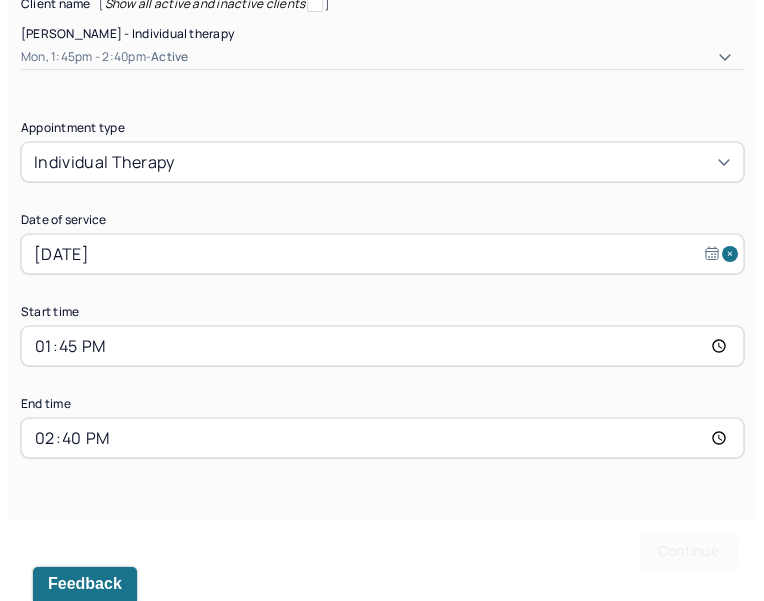 scroll, scrollTop: 0, scrollLeft: 0, axis: both 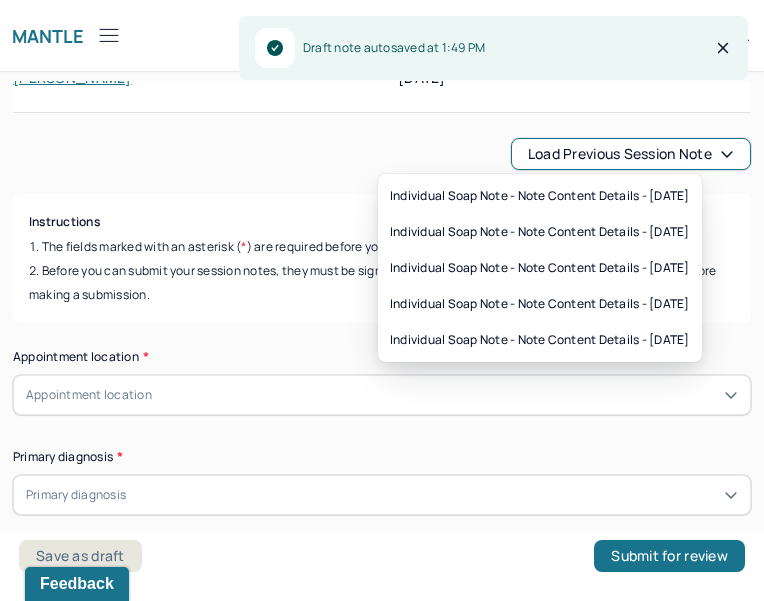 click on "Load previous session note" at bounding box center (631, 154) 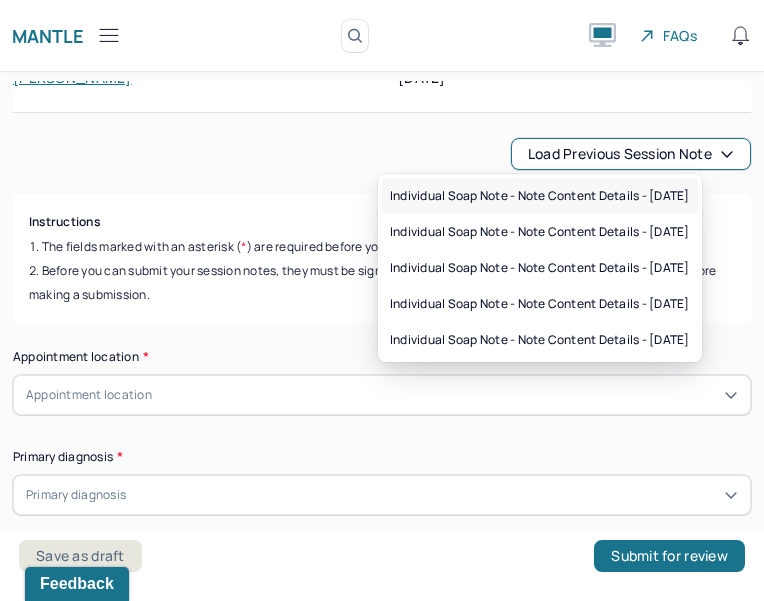 click on "Individual soap note   - Note content Details -   06/30/2025" at bounding box center (540, 196) 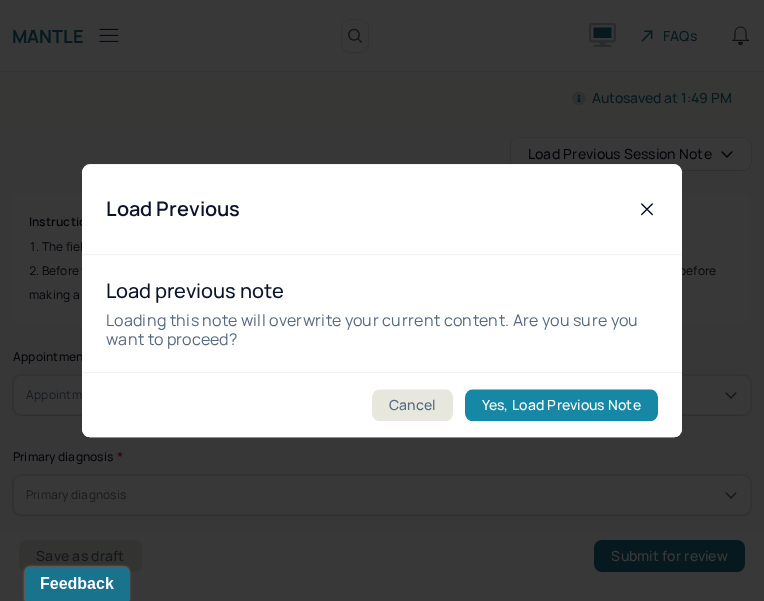 click on "Yes, Load Previous Note" at bounding box center (561, 405) 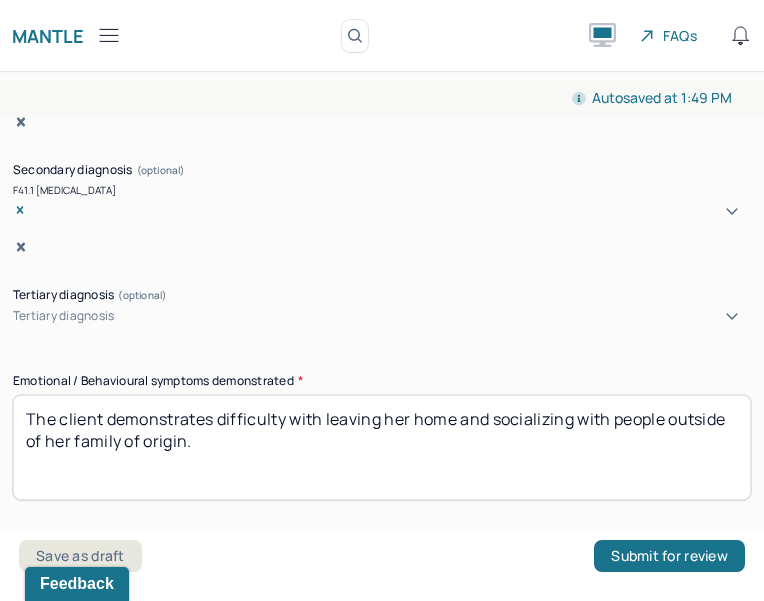 scroll, scrollTop: 1200, scrollLeft: 0, axis: vertical 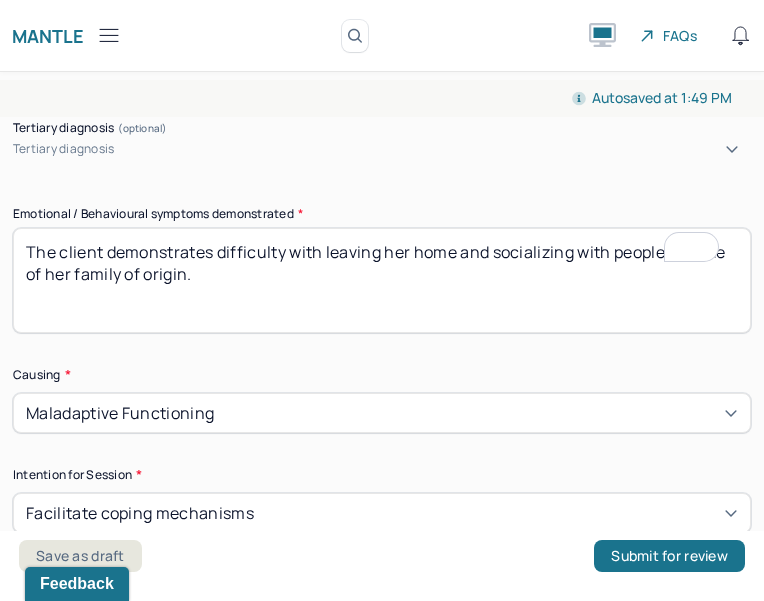 drag, startPoint x: 291, startPoint y: 220, endPoint x: 218, endPoint y: 195, distance: 77.16217 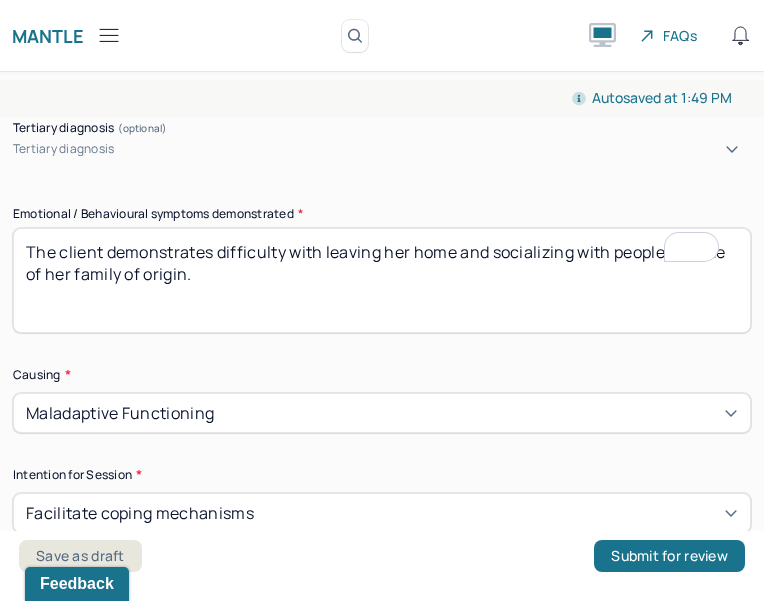 click on "The client demonstrates difficulty with leaving her home and socializing with people outside of her family of origin." at bounding box center [382, 280] 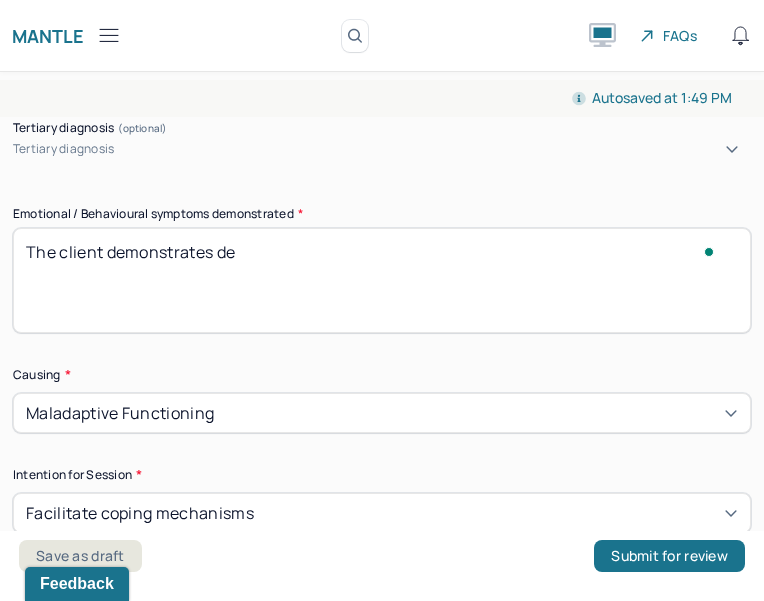 scroll, scrollTop: 1200, scrollLeft: 0, axis: vertical 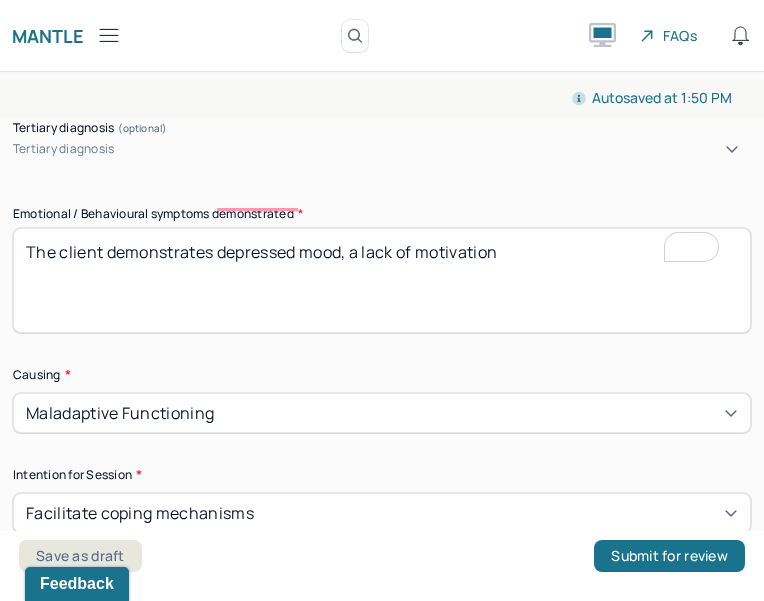click on "The client demonstrates depressed mood, a lack of motivation" at bounding box center [382, 280] 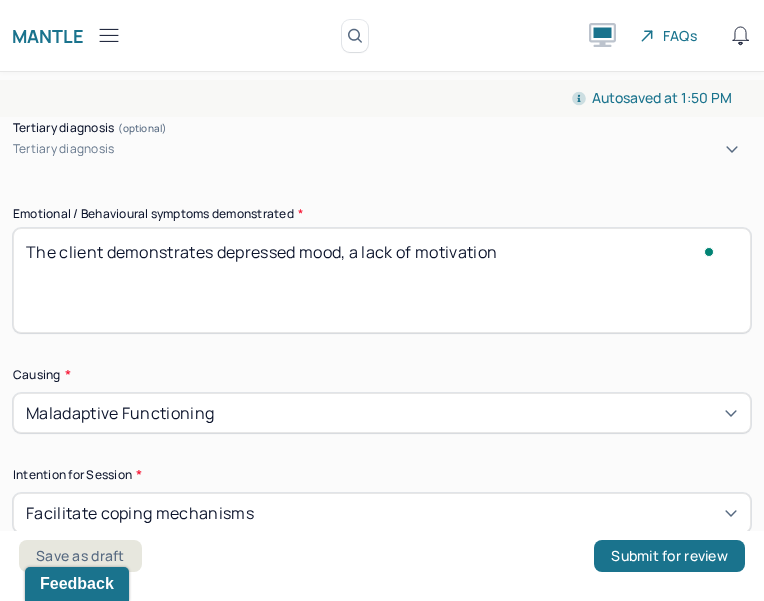click on "The client demonstrates a depressed mood, a lack of motivation" at bounding box center (382, 280) 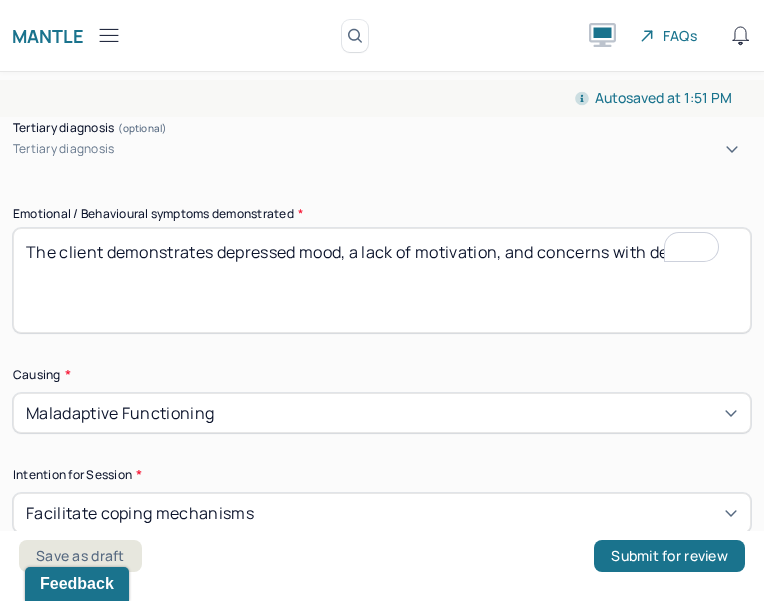 click on "The client demonstrates depressed mood, a lack of motivation, and concerns with desire" at bounding box center [382, 280] 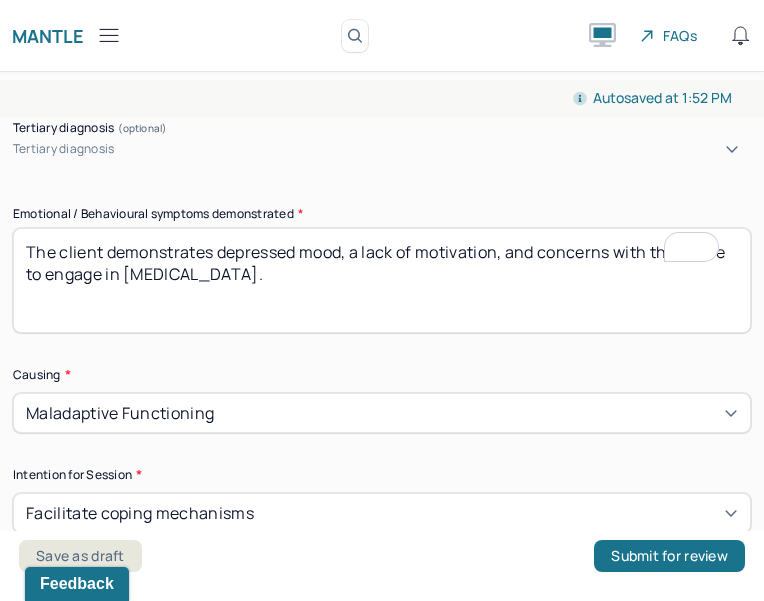 click on "The client demonstrates depressed mood, a lack of motivation, and concerns with desire to engage in activities of daily living," at bounding box center (382, 280) 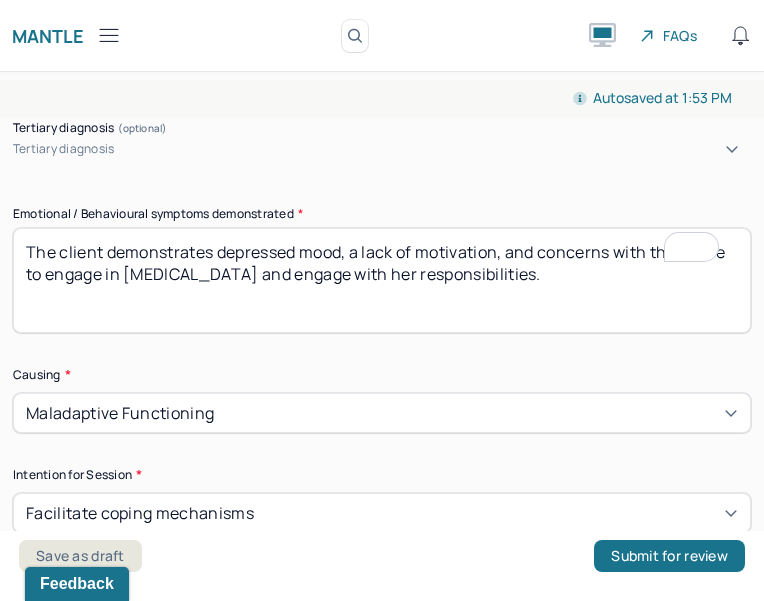 scroll, scrollTop: 1260, scrollLeft: 0, axis: vertical 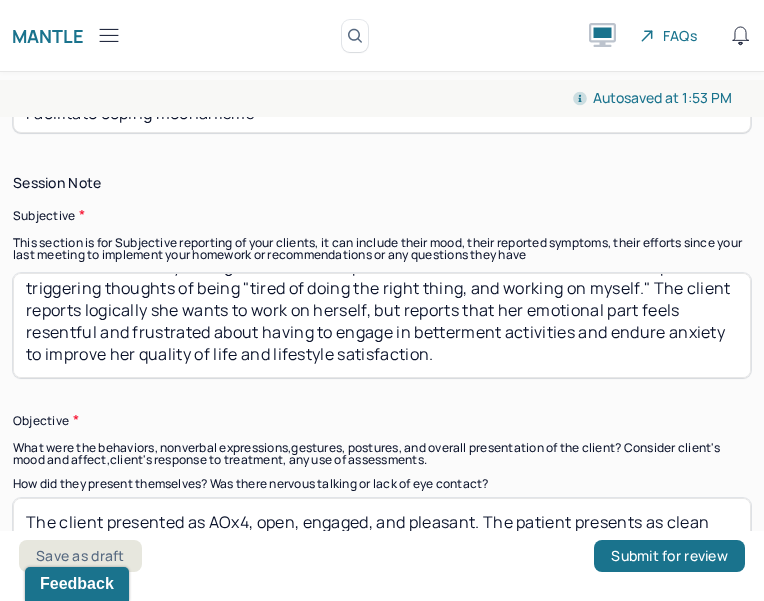 type on "The client demonstrates depressed mood, a lack of motivation, and concerns with the desire to engage in [MEDICAL_DATA] and engage with her responsibilities." 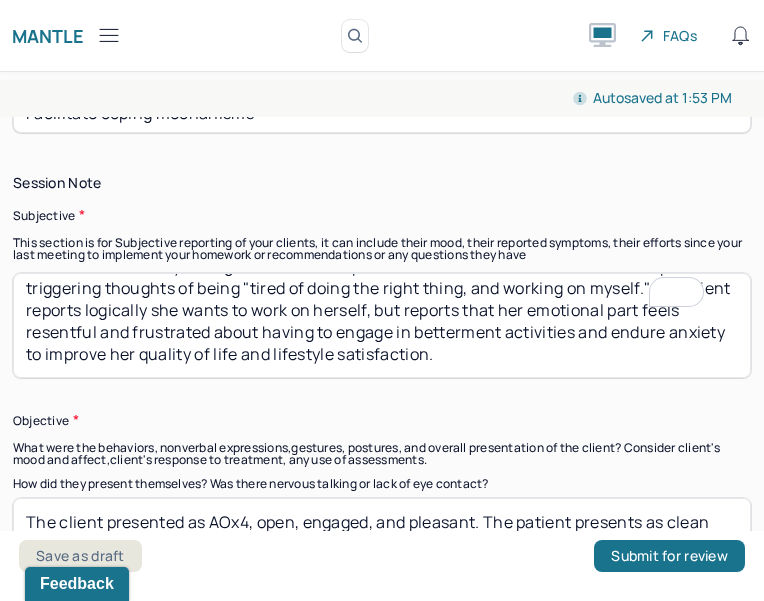 scroll, scrollTop: 0, scrollLeft: 0, axis: both 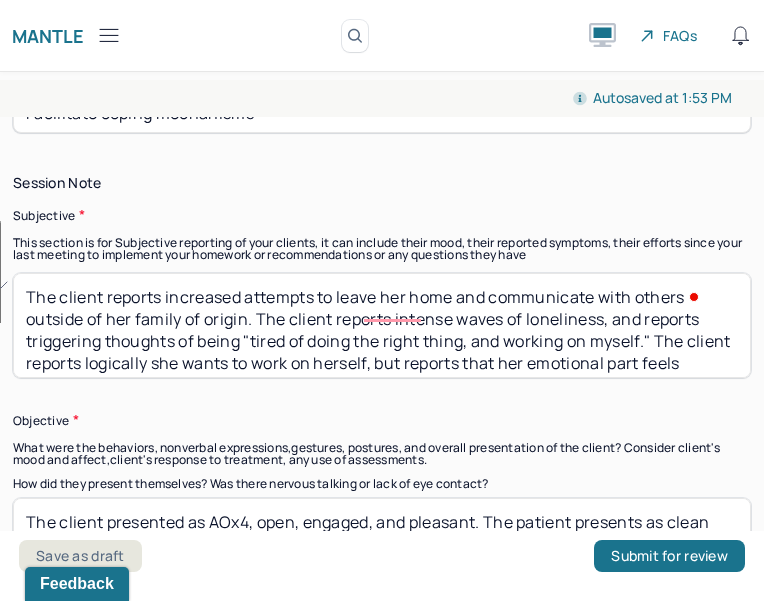 drag, startPoint x: 564, startPoint y: 297, endPoint x: 165, endPoint y: 239, distance: 403.1935 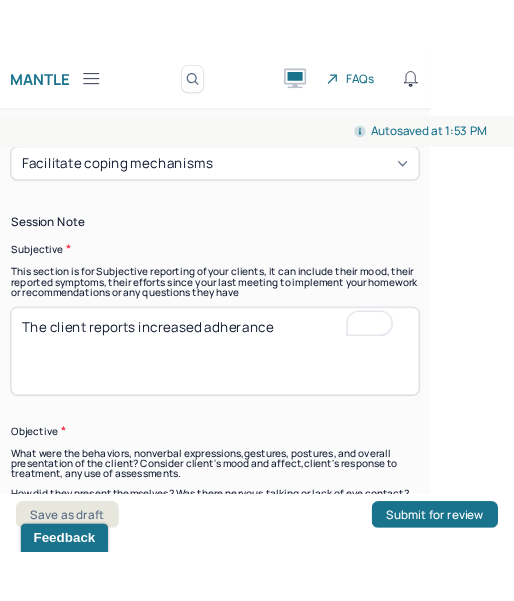 scroll, scrollTop: 1624, scrollLeft: 0, axis: vertical 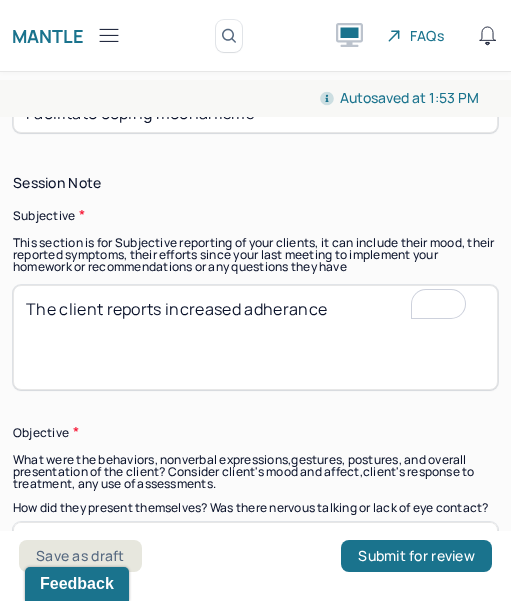 click on "The client reports increased adherance" at bounding box center [255, 337] 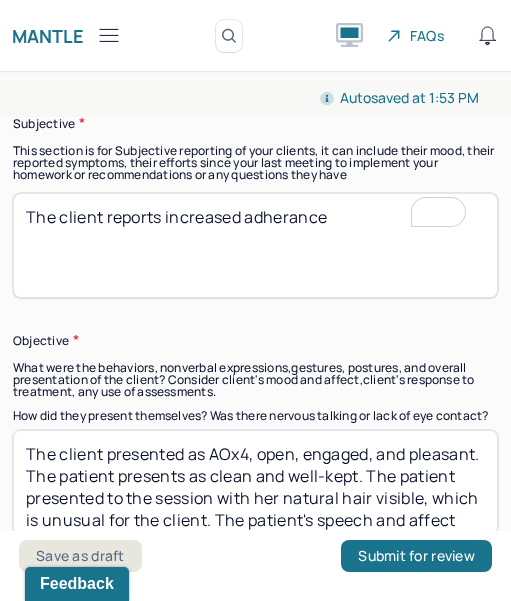 scroll, scrollTop: 1724, scrollLeft: 0, axis: vertical 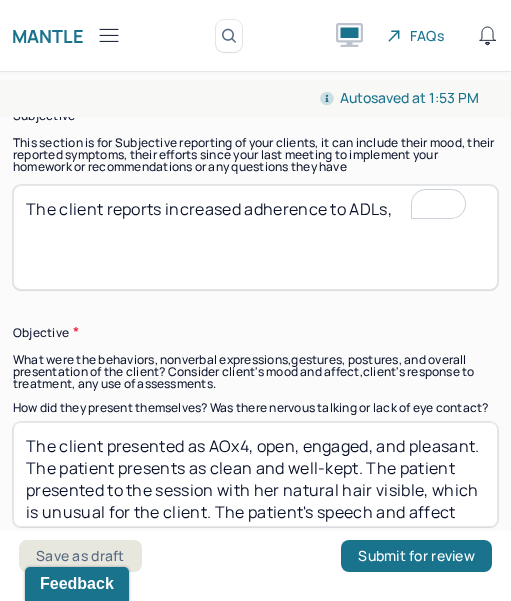 click on "The client reports increased adherance to ADLs," at bounding box center (255, 237) 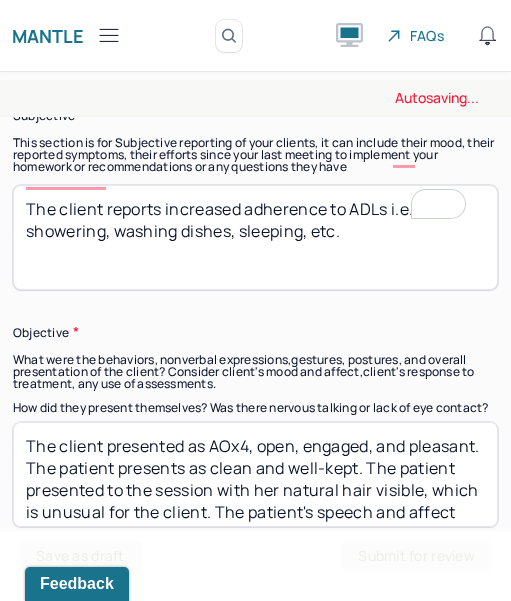 drag, startPoint x: 302, startPoint y: 182, endPoint x: 282, endPoint y: 181, distance: 20.024984 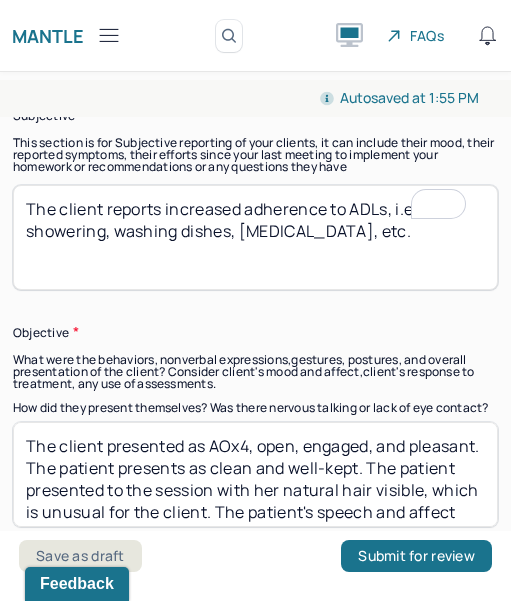 click on "The client reports increased adherence to ADLs, i.e., showering, washing dishes, sleep hygeine, etc." at bounding box center (255, 237) 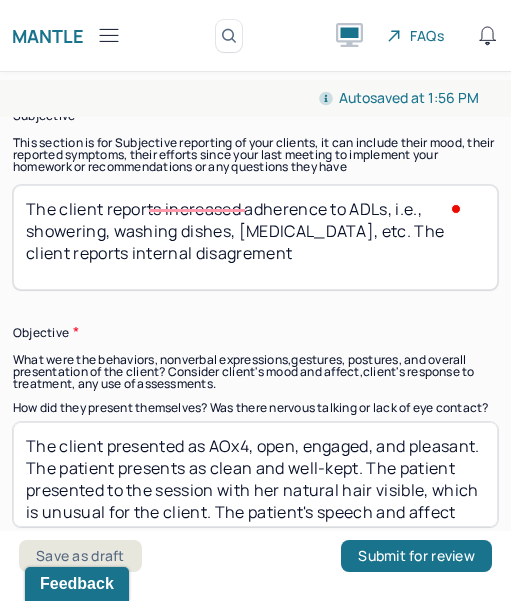 type on "The client reports increased adherence to ADLs, i.e., showering, washing dishes, [MEDICAL_DATA], etc. The client reports internal disagrement" 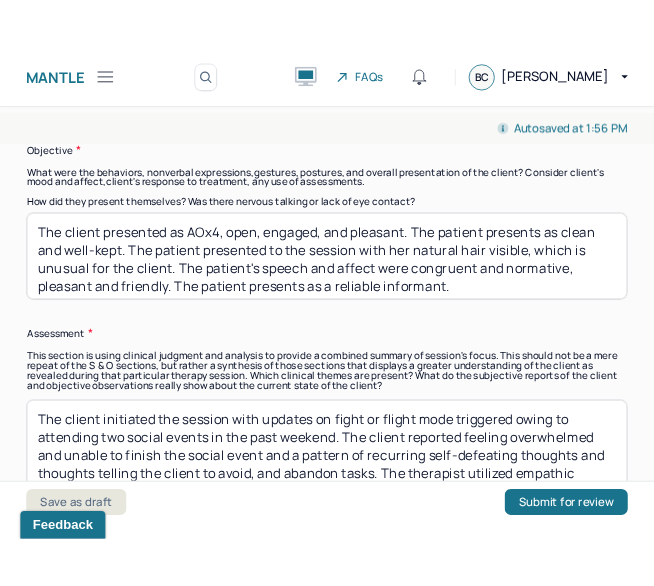 scroll, scrollTop: 1811, scrollLeft: 0, axis: vertical 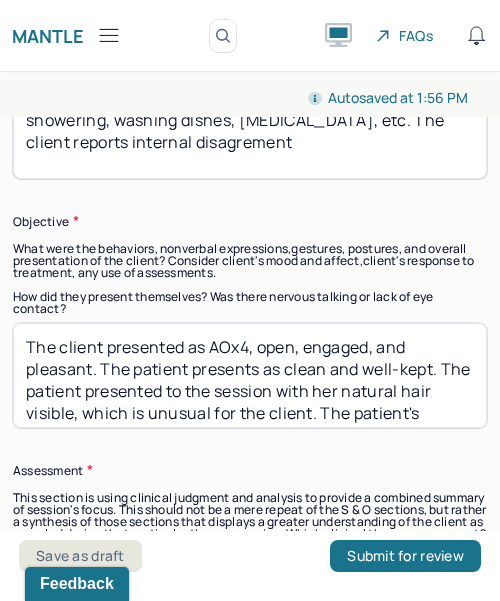 click on "What were the behaviors, nonverbal expressions,gestures, postures, and overall presentation of the client? Consider client's mood and affect,client's response to treatment, any use of assessments." at bounding box center [250, 261] 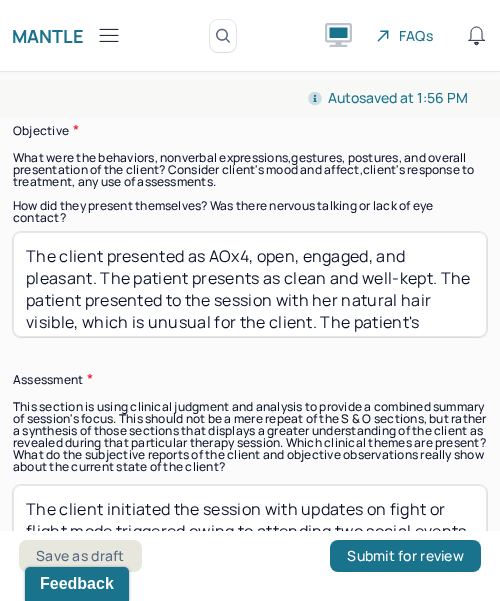 scroll, scrollTop: 2001, scrollLeft: 0, axis: vertical 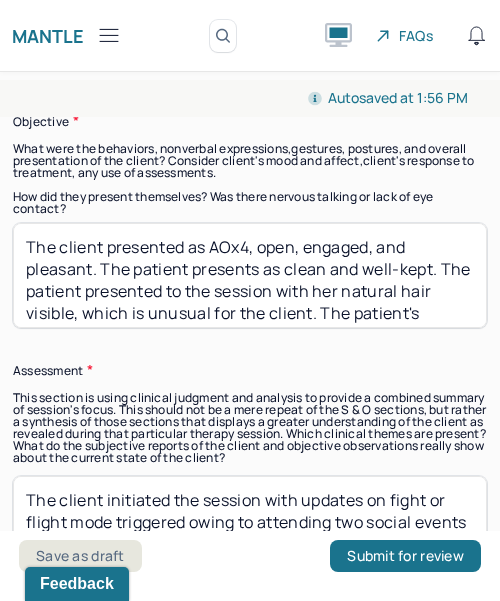 click on "The client presented as AOx4, open, engaged, and pleasant. The patient presents as clean and well-kept. The patient presented to the session with her natural hair visible, which is unusual for the client. The patient's speech and affect were congruent and normative, pleasant and friendly. The patient presents as a reliable informant." at bounding box center [250, 275] 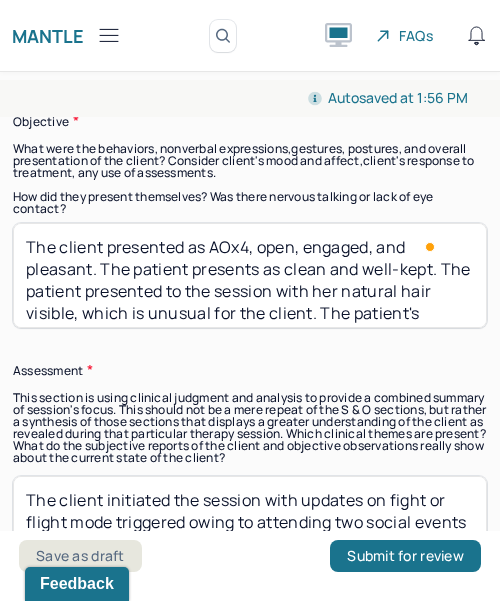 scroll, scrollTop: 1935, scrollLeft: 0, axis: vertical 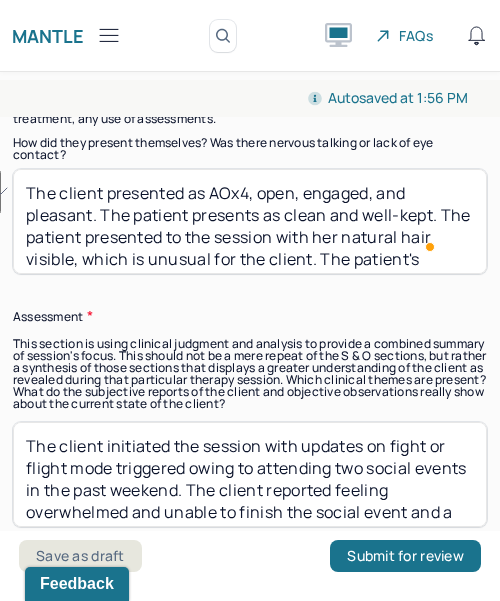 drag, startPoint x: 409, startPoint y: 263, endPoint x: 204, endPoint y: 243, distance: 205.9733 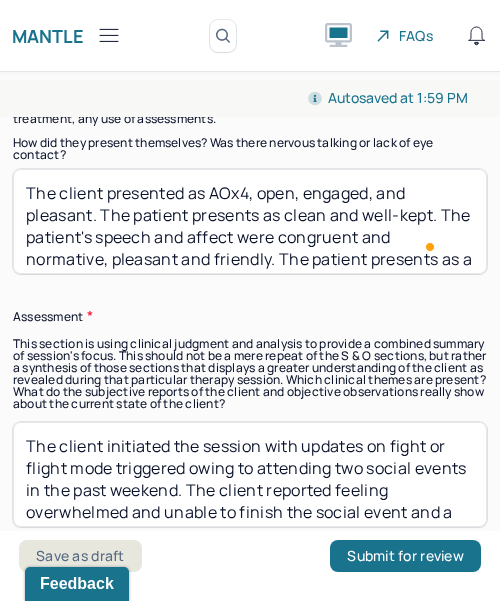 click on "The client presented as AOx4, open, engaged, and pleasant. The patient presents as clean and well-kept. The patient's speech and affect were congruent and normative, pleasant and friendly. The patient presents as a reliable informant." at bounding box center (250, 221) 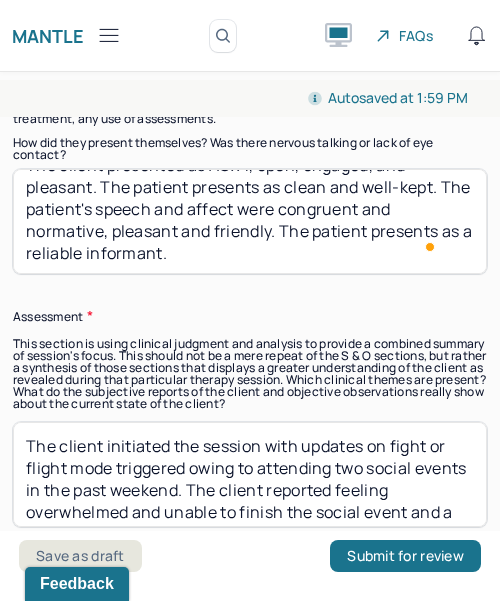 scroll, scrollTop: 31, scrollLeft: 0, axis: vertical 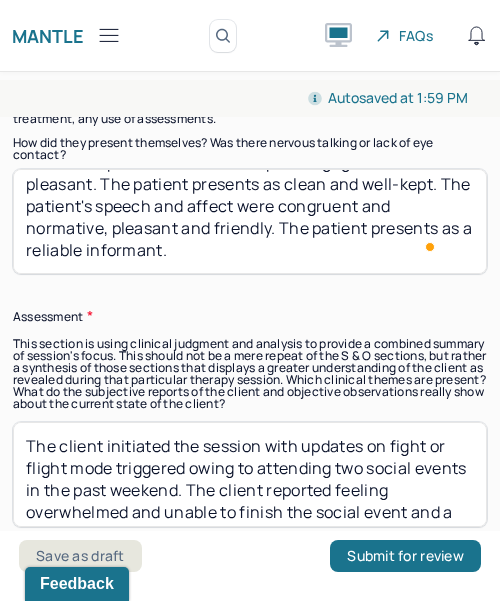 drag, startPoint x: 276, startPoint y: 229, endPoint x: 291, endPoint y: 236, distance: 16.552946 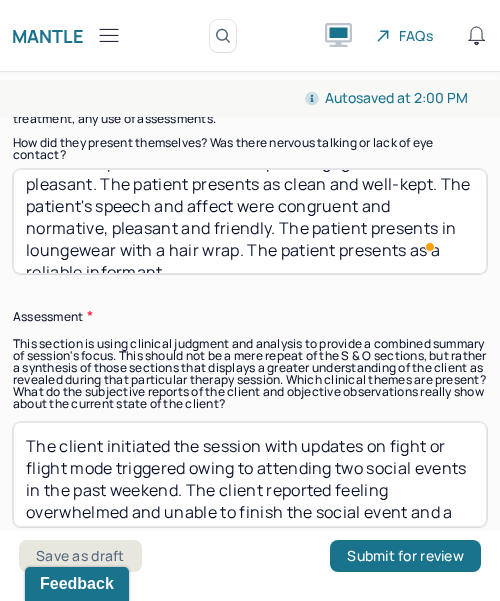 scroll, scrollTop: 40, scrollLeft: 0, axis: vertical 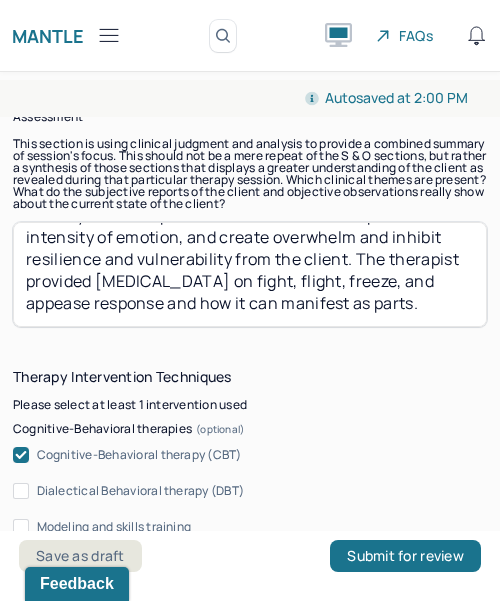 type on "The client presented as AOx4, open, engaged, and pleasant. The patient presents as clean and well-kept. The patient's speech and affect were congruent and normative, pleasant and friendly. The patient presents in loungewear with a hair wrap. The patient presents as a reliable informant." 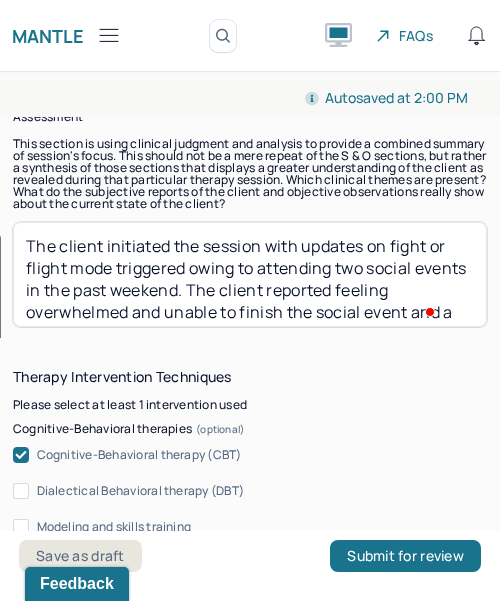 drag, startPoint x: 132, startPoint y: 321, endPoint x: 370, endPoint y: 264, distance: 244.73047 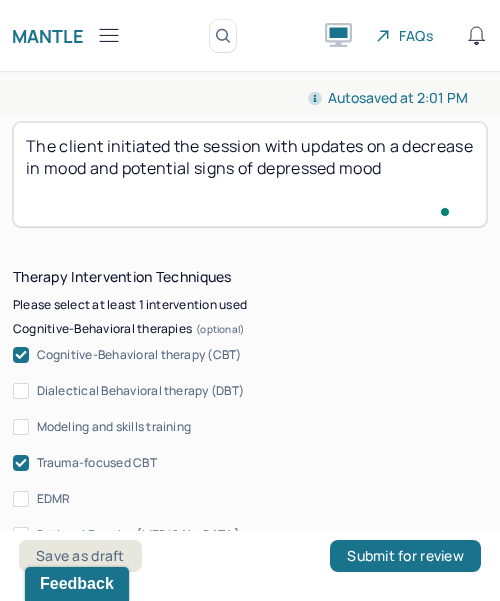 click on "The client initiated the session with updates on a decrease in mood and potential signs of depressed mood" at bounding box center [250, 174] 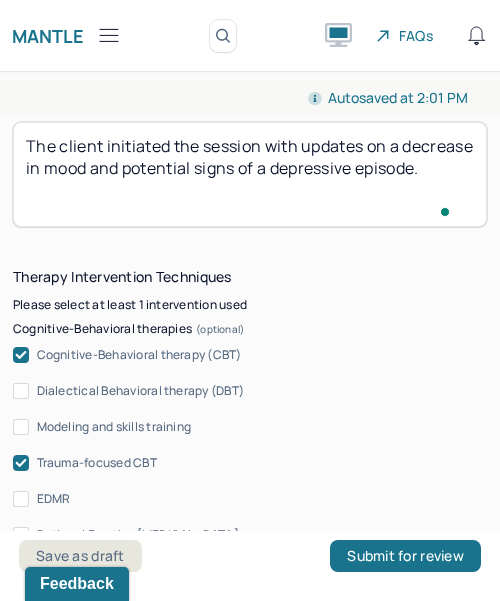 click on "The client initiated the session with updates on a decrease in mood and potential signs of depressice episode." at bounding box center (250, 174) 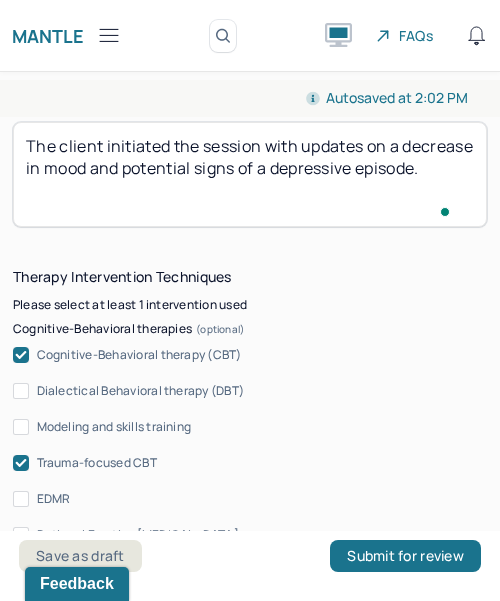 click on "The client initiated the session with updates on a decrease in mood and potential signs of a depressive episode." at bounding box center (250, 174) 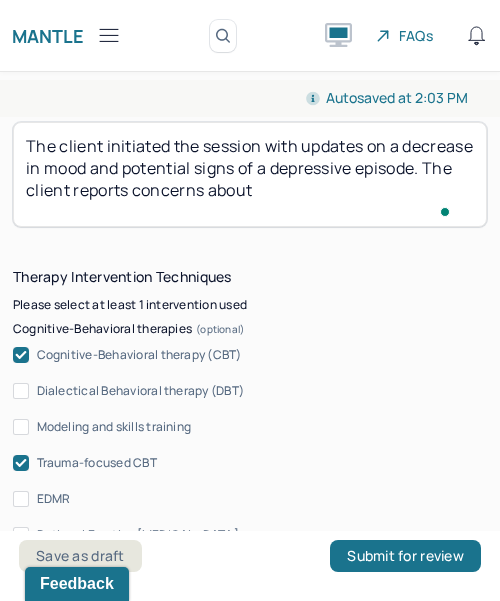 click on "The client initiated the session with updates on a decrease in mood and potential signs of a depressive episode incoming. The client reports concerns about" at bounding box center [250, 174] 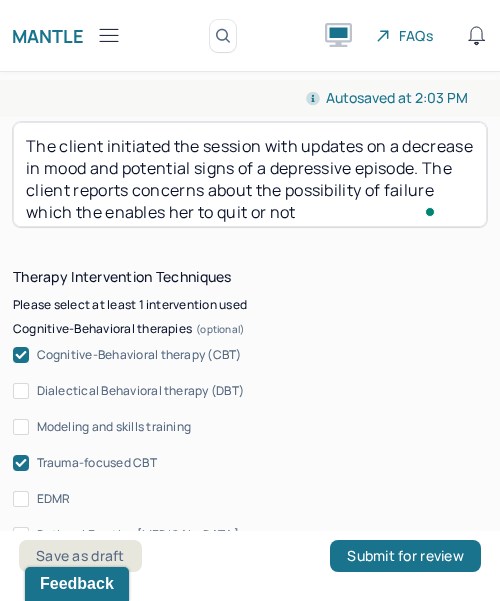 scroll, scrollTop: 19, scrollLeft: 0, axis: vertical 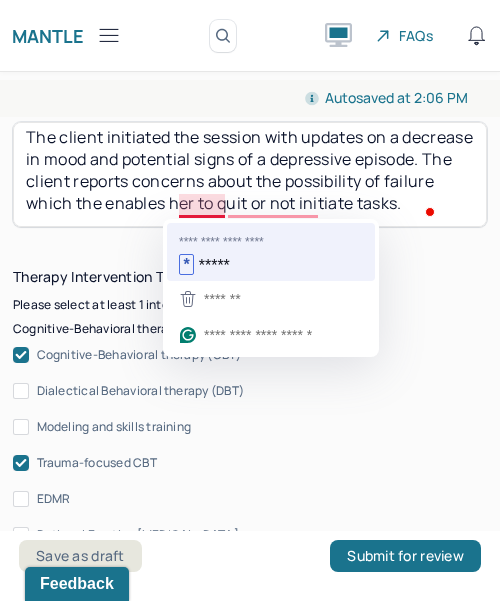 type on "The client initiated the session with updates on a decrease in mood and potential signs of a depressive episode. The client reports concerns about the possibility of failure, which the enables her to quit or not initiate tasks." 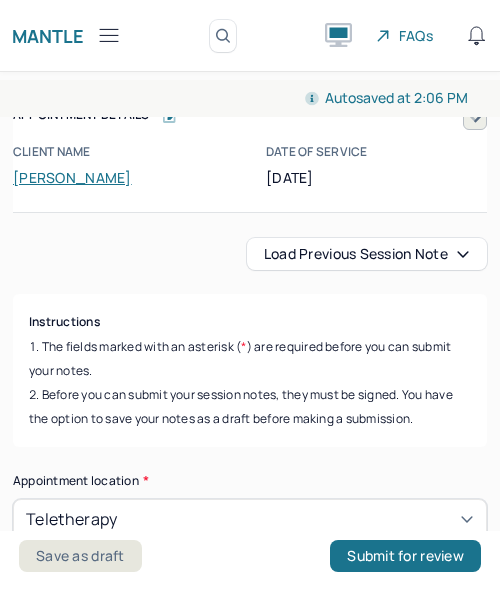 scroll, scrollTop: 0, scrollLeft: 0, axis: both 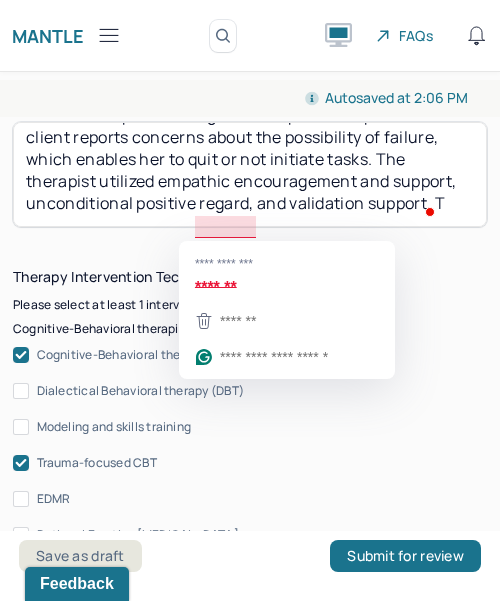 click on "The client initiated the session with updates on a decrease in mood and potential signs of a depressive episode. The client reports concerns about the possibility of failure, which enables her to quit or not initiate tasks. The therapist utilized empathic encouragement and support, unconditional positive regard, validation and support," at bounding box center [250, 174] 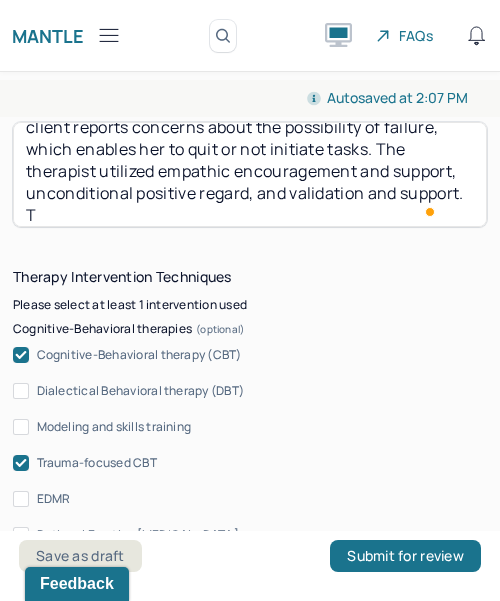 scroll, scrollTop: 75, scrollLeft: 0, axis: vertical 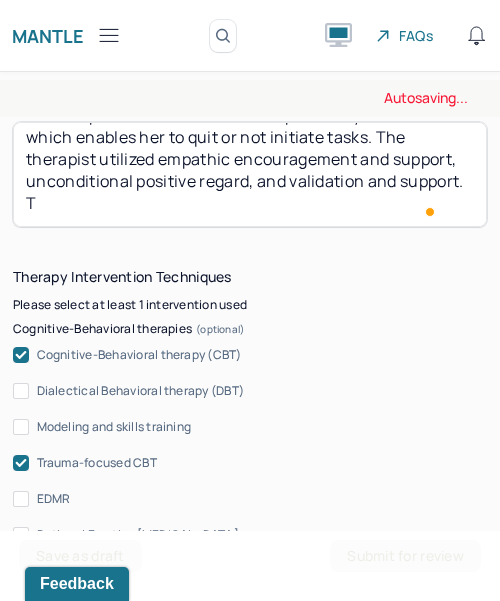 drag, startPoint x: 117, startPoint y: 233, endPoint x: 88, endPoint y: 233, distance: 29 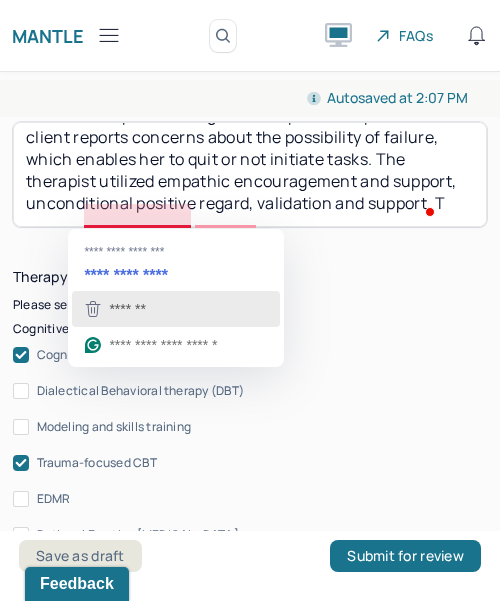 click on "*******" at bounding box center [176, 309] 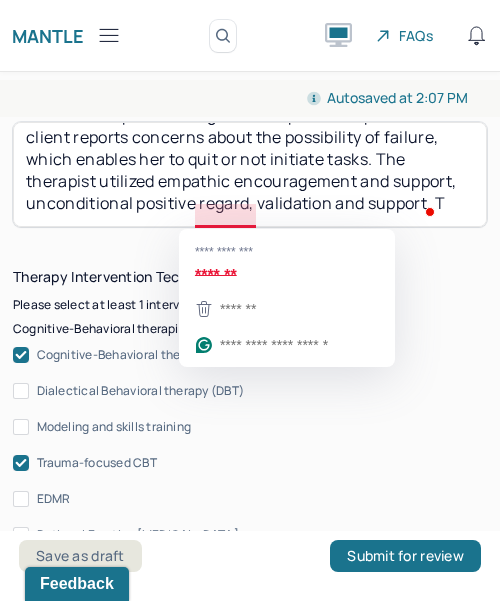 click on "The client initiated the session with updates on a decrease in mood and potential signs of a depressive episode. The client reports concerns about the possibility of failure, which enables her to quit or not initiate tasks. The therapist utilized empathic encouragement and support, unconditional positive regard, validation and support. T" at bounding box center [250, 174] 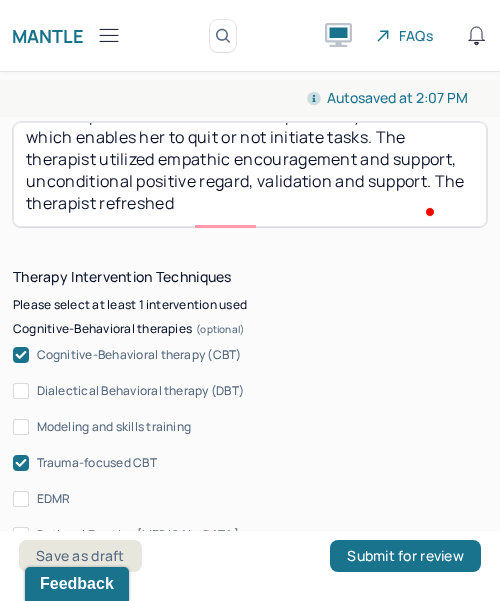 scroll, scrollTop: 85, scrollLeft: 0, axis: vertical 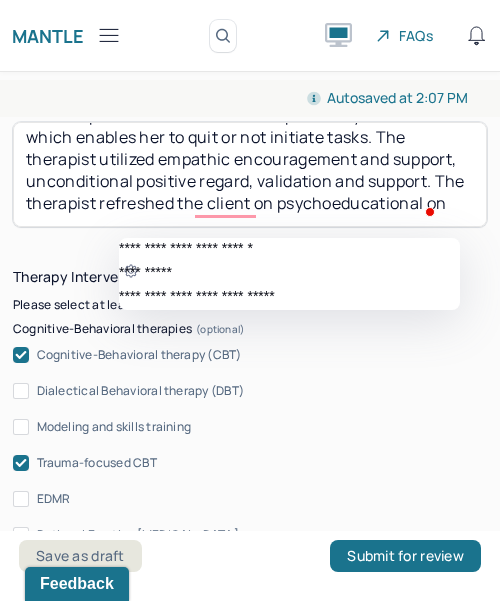 click on "The client initiated the session with updates on a decrease in mood and potential signs of a depressive episode. The client reports concerns about the possibility of failure, which enables her to quit or not initiate tasks. The therapist utilized empathic encouragement and support, unconditional positive regard, validation and support. T" at bounding box center (250, 174) 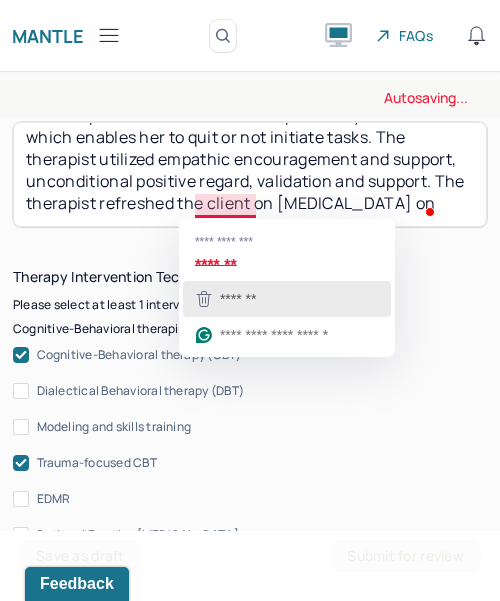 click on "*******" at bounding box center (238, 299) 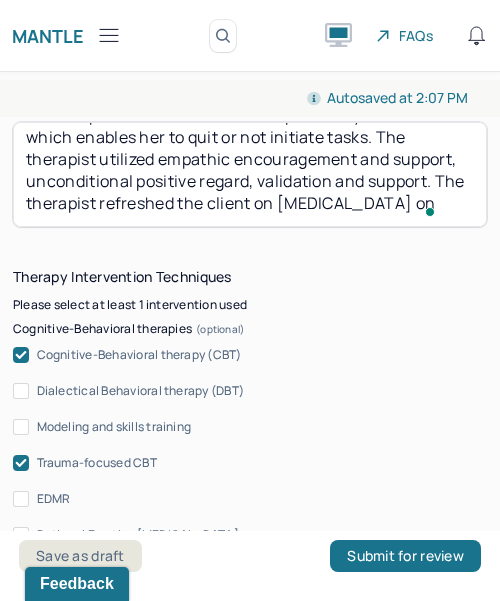 click on "The client initiated the session with updates on a decrease in mood and potential signs of a depressive episode. The client reports concerns about the possibility of failure, which enables her to quit or not initiate tasks. The therapist utilized empathic encouragement and support, unconditional positive regard, validation and support. The therapist refreshed the client on psychoeducation on" at bounding box center [250, 174] 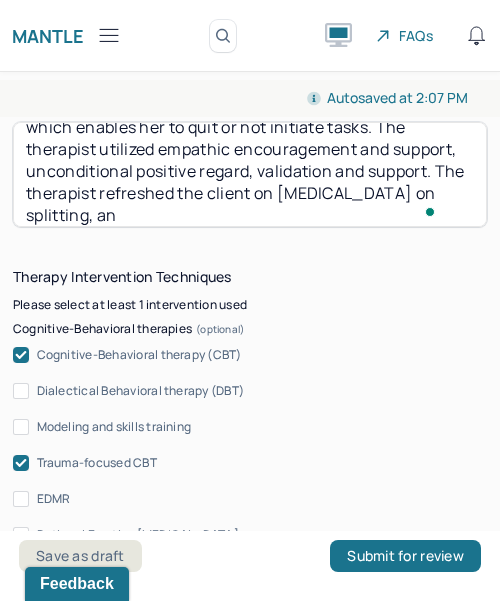 scroll, scrollTop: 107, scrollLeft: 0, axis: vertical 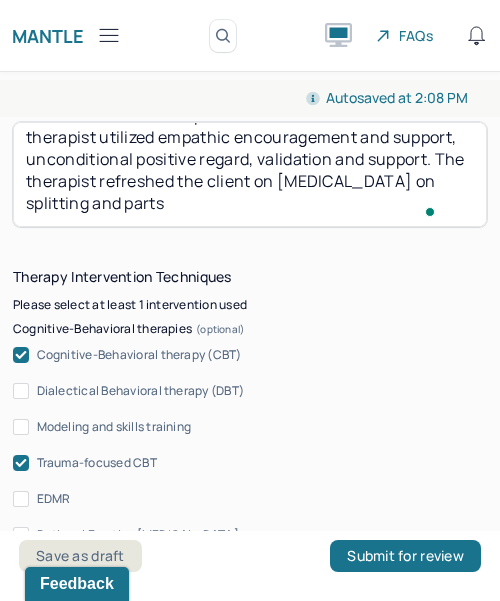 click on "The client initiated the session with updates on a decrease in mood and potential signs of a depressive episode. The client reports concerns about the possibility of failure, which enables her to quit or not initiate tasks. The therapist utilized empathic encouragement and support, unconditional positive regard, validation and support. The therapist refreshed the client on psychoeducation on splitting and parts" at bounding box center (250, 174) 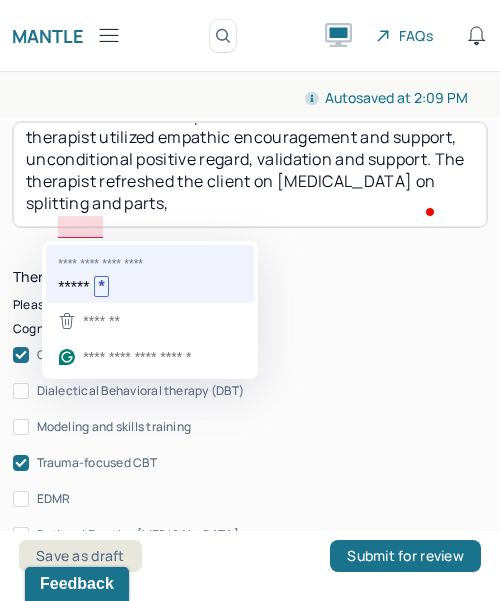 type on "The client initiated the session with updates on a decrease in mood and potential signs of a depressive episode. The client reports concerns about the possibility of failure, which enables her to quit or not initiate tasks. The therapist utilized empathic encouragement and support, unconditional positive regard, validation and support. The therapist refreshed the client on psychoeducation on splitting and parts." 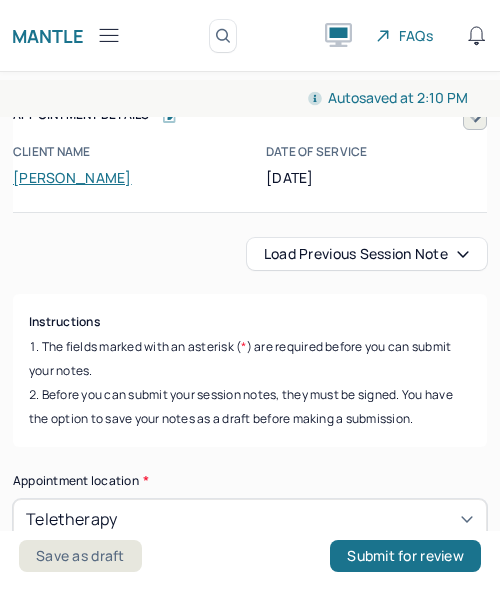 scroll, scrollTop: 0, scrollLeft: 0, axis: both 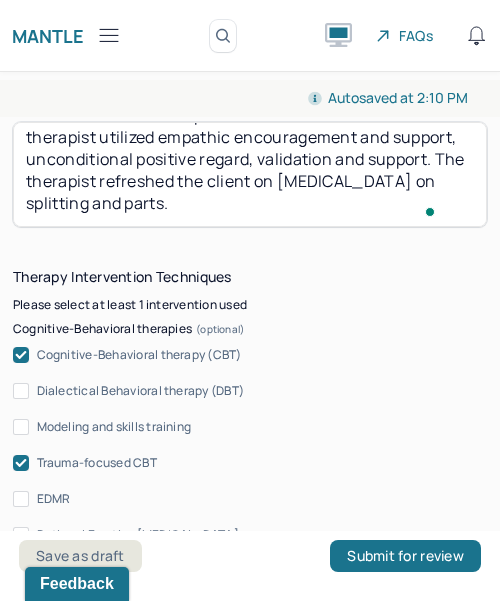 click on "The client initiated the session with updates on a decrease in mood and potential signs of a depressive episode. The client reports concerns about the possibility of failure, which enables her to quit or not initiate tasks. The therapist utilized empathic encouragement and support, unconditional positive regard, validation and support. The therapist refreshed the client on psychoeducation on splitting and parts." at bounding box center [250, 174] 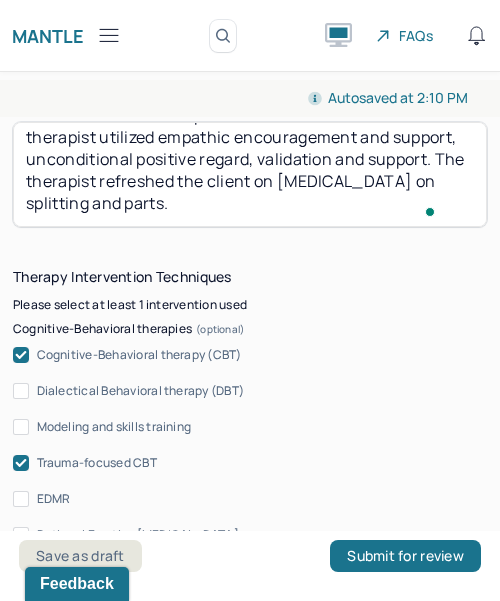click on "The client initiated the session with updates on a decrease in mood and potential signs of a depressive episode. The client reports concerns about the possibility of failure, which enables her to quit or not initiate tasks. The therapist utilized empathic encouragement and support, unconditional positive regard, validation and support. The therapist refreshed the client on psychoeducation on splitting and parts." at bounding box center [250, 174] 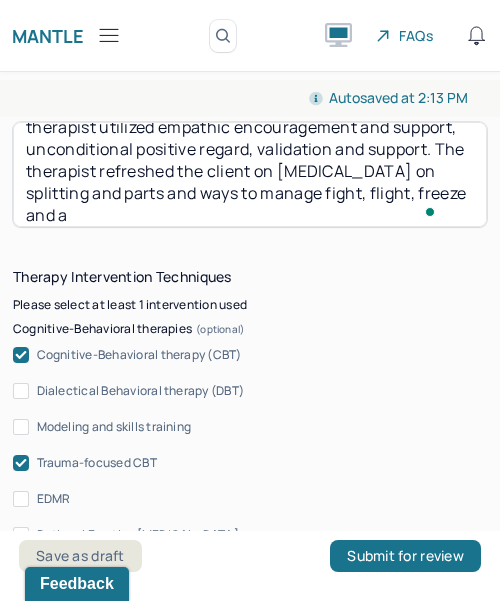 scroll, scrollTop: 129, scrollLeft: 0, axis: vertical 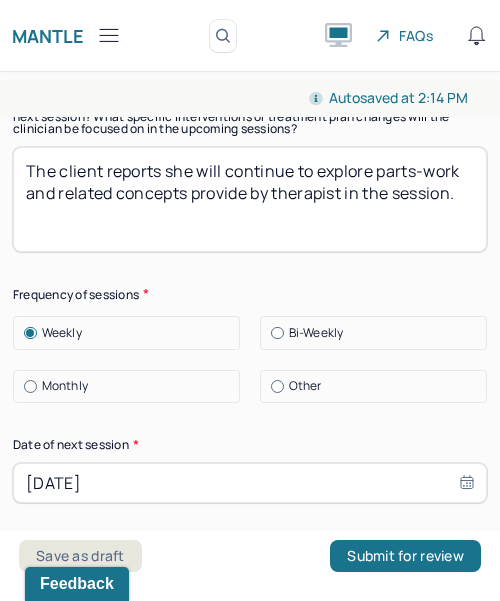 type on "The client initiated the session with updates on a decrease in mood and potential signs of a depressive episode. The client reports concerns about the possibility of failure, which enables her to quit or not initiate tasks. The therapist utilized empathic encouragement and support, unconditional positive regard, validation and support. The therapist refreshed the client on psychoeducation on splitting and parts and ways to manage fight, flight, freeze, and appease responses." 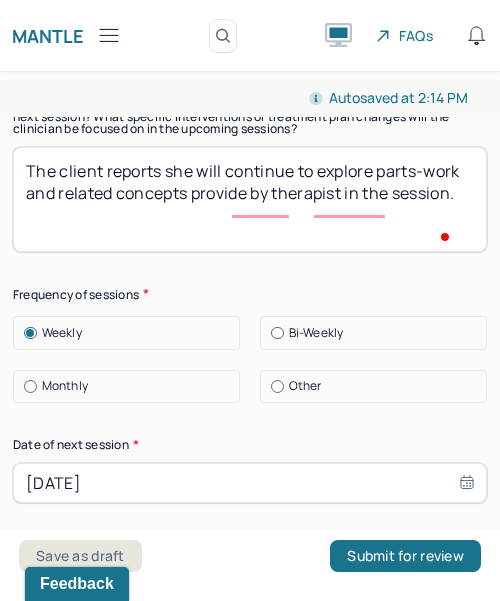drag, startPoint x: 132, startPoint y: 227, endPoint x: 227, endPoint y: 174, distance: 108.78419 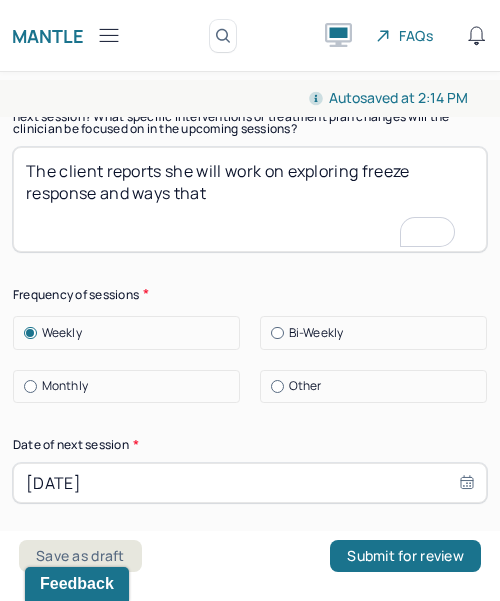 click on "The client reports she will work onb exploring freeze response and ways that" at bounding box center [250, 199] 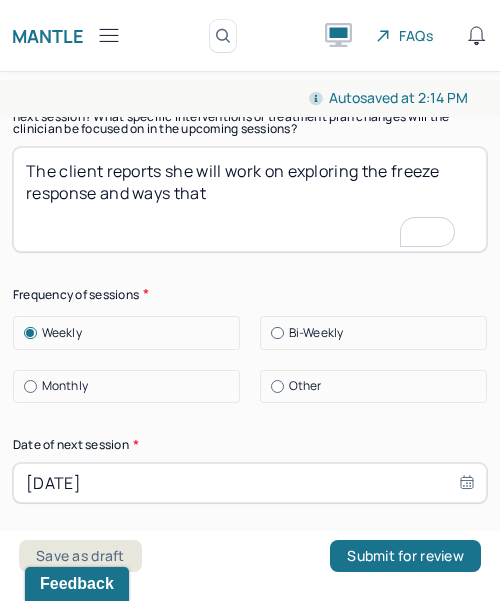 click on "The client reports she will work on exploring freeze response and ways that" at bounding box center (250, 199) 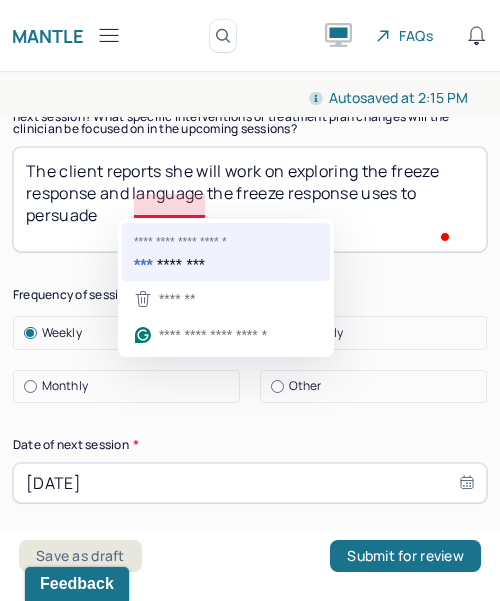type on "The client reports she will work on exploring the freeze response and the language the freeze response uses to persuade" 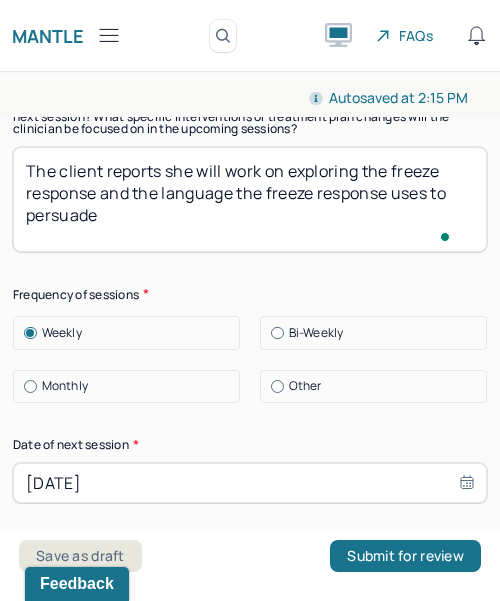 click on "The client reports she will work on exploring the freeze response and language the freeze response uses to persuade" at bounding box center [250, 199] 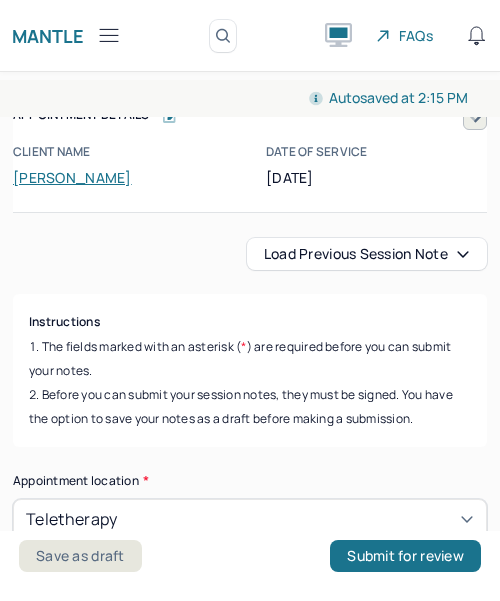scroll, scrollTop: 0, scrollLeft: 0, axis: both 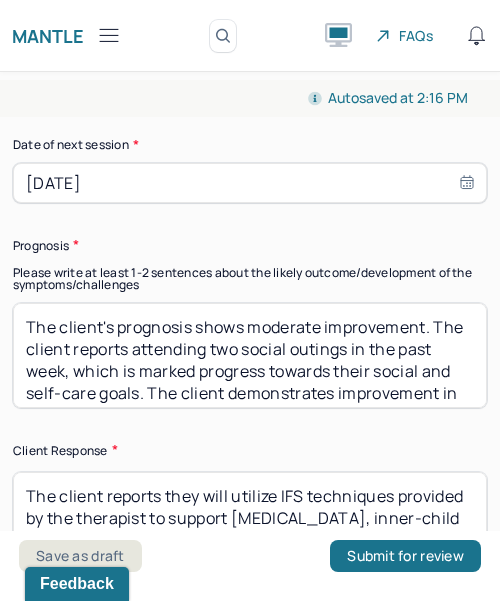 type on "The client reports she will work on exploring the freeze response and the language the freeze response uses to persuade the client to self-betray and self-abandon." 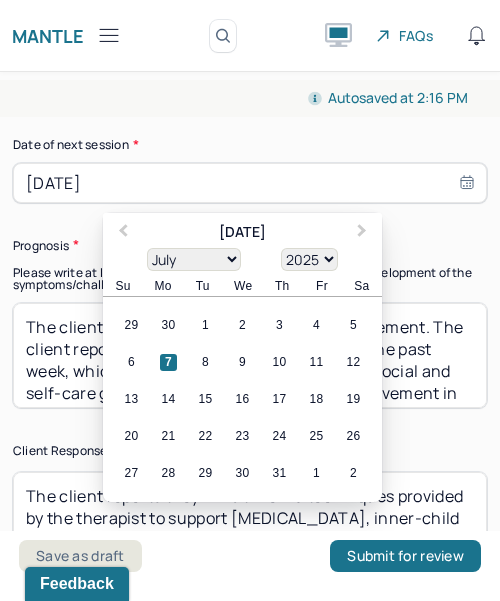 click on "[DATE]" at bounding box center (250, 183) 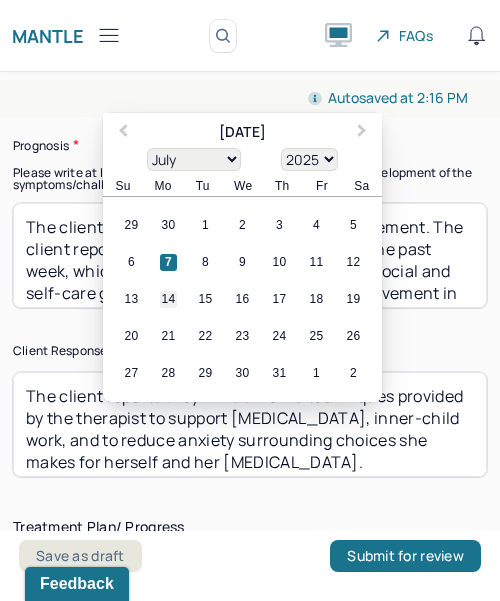 click on "14" at bounding box center [168, 299] 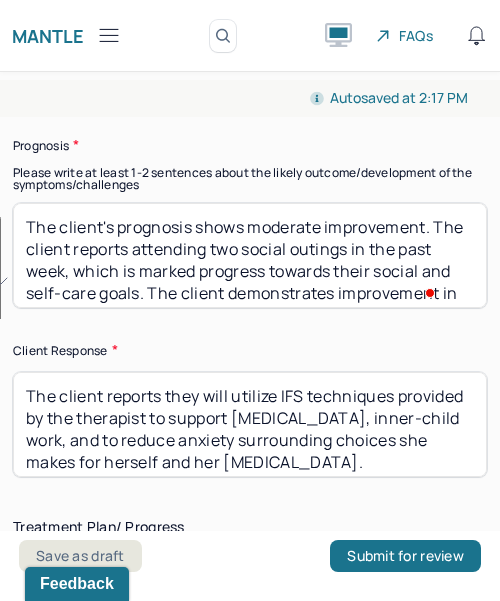 drag, startPoint x: 219, startPoint y: 296, endPoint x: 169, endPoint y: 263, distance: 59.908264 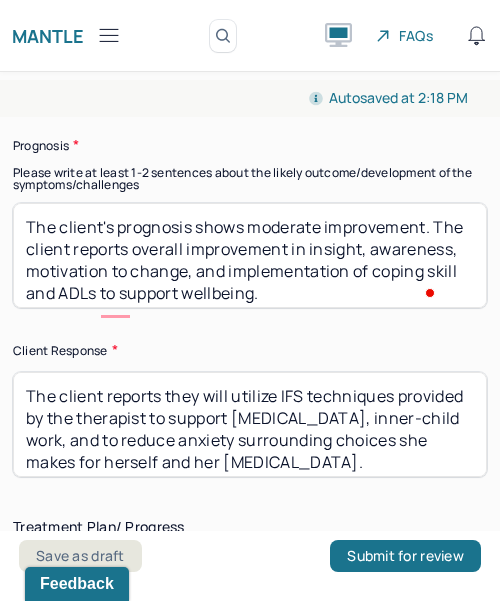 scroll, scrollTop: 3841, scrollLeft: 0, axis: vertical 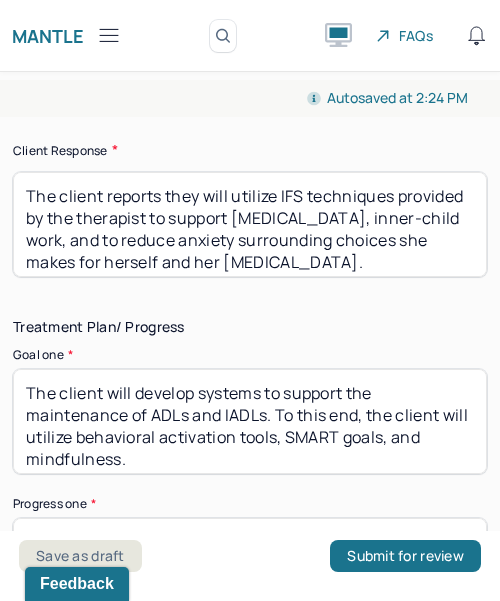 type on "The client's prognosis shows moderate improvement. The client reports overall improvement in insight, awareness, motivation to change, and implementation of coping skills  and ADLs to support wellbeing." 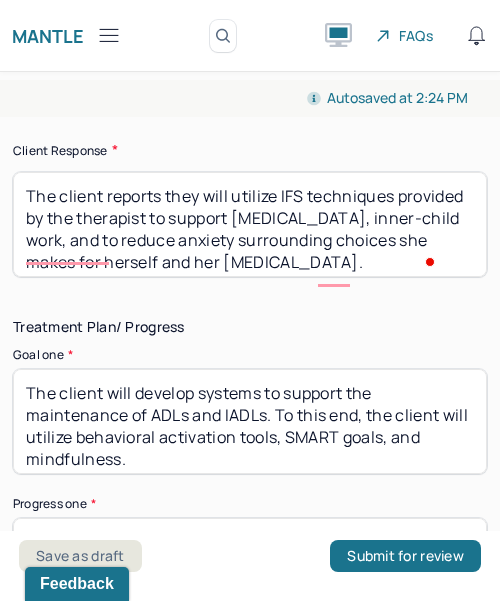 scroll, scrollTop: 4135, scrollLeft: 0, axis: vertical 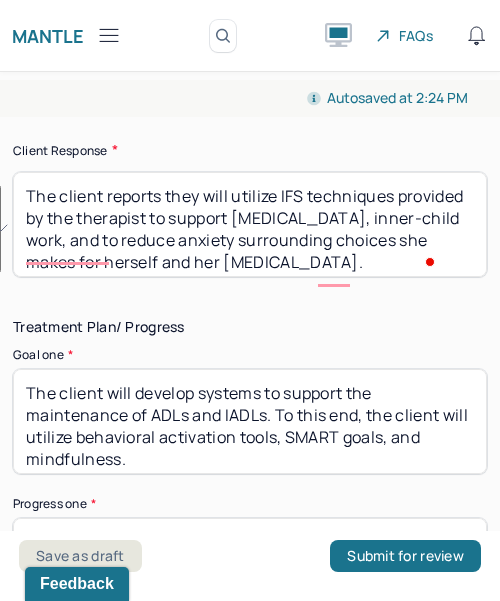 drag, startPoint x: 389, startPoint y: 270, endPoint x: 392, endPoint y: 210, distance: 60.074955 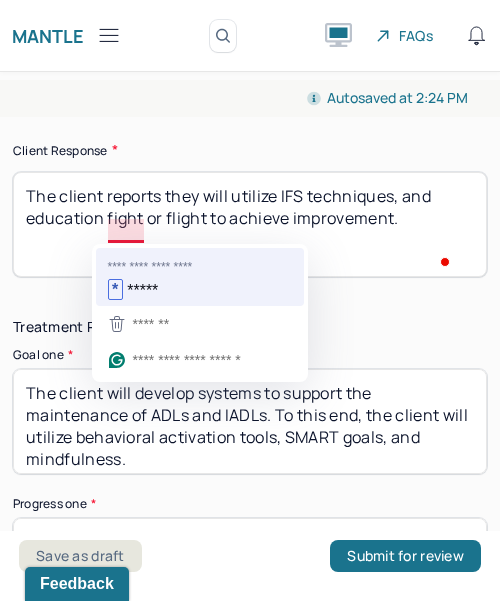 type on "The client reports they will utilize IFS techniques, and education, fight or flight to achieve improvement." 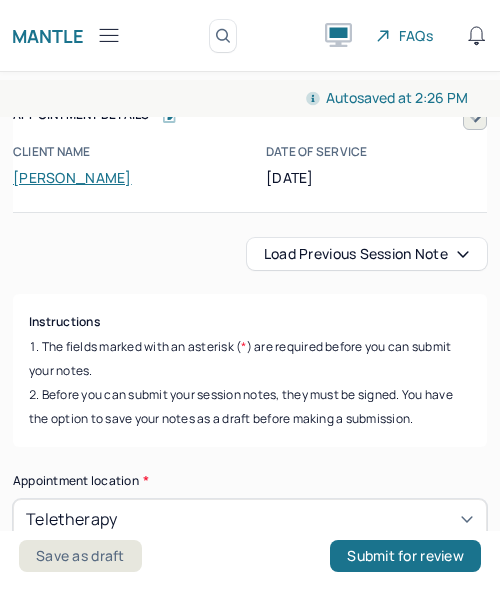 scroll, scrollTop: 0, scrollLeft: 0, axis: both 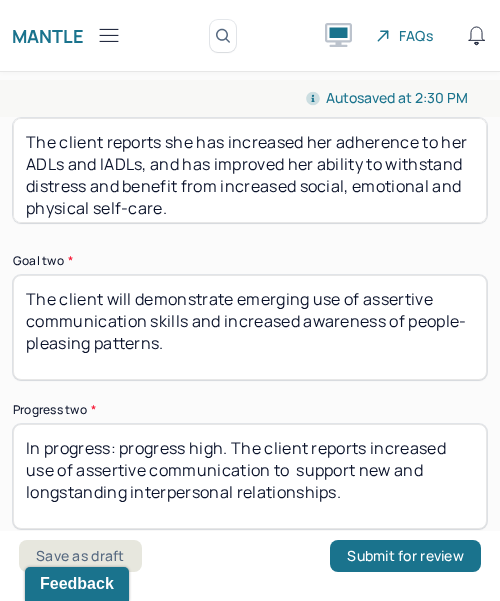 type on "The client reports they will utilize IFS techniques, education, fight or flight, freeze or appease response to achieve increased clarity, awareness, and behavioral change." 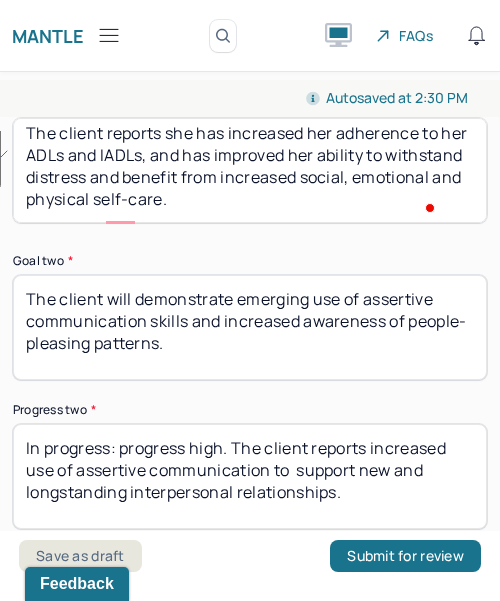 drag, startPoint x: 325, startPoint y: 226, endPoint x: 171, endPoint y: 166, distance: 165.27553 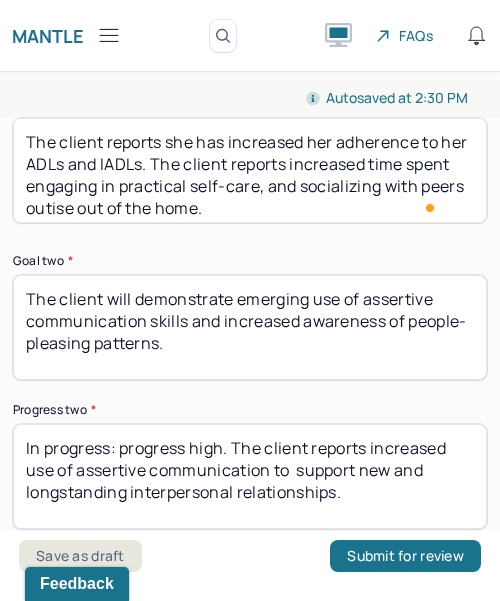 scroll, scrollTop: 4574, scrollLeft: 0, axis: vertical 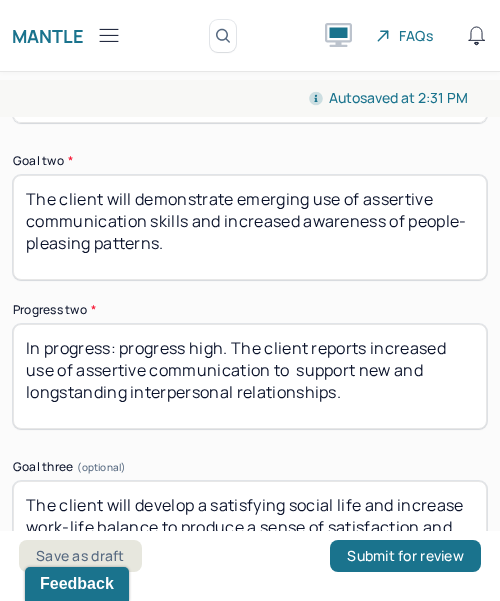 type on "The client reports she has increased her adherence to her ADLs and IADLs. The client reports increased time spent engaging in practical self-care, and socializing with peers outise out of the home." 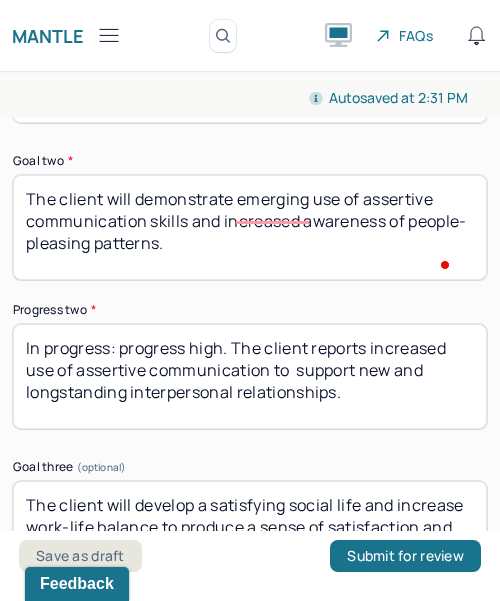 scroll, scrollTop: 4635, scrollLeft: 0, axis: vertical 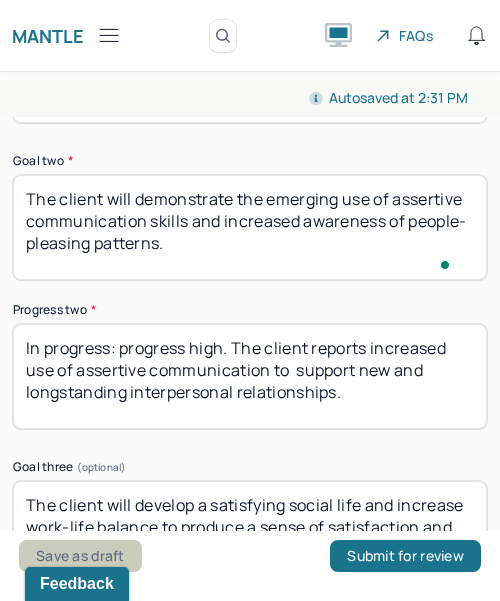 type on "The client will demonstrate the emerging use of assertive communication skills and increased awareness of people-pleasing patterns." 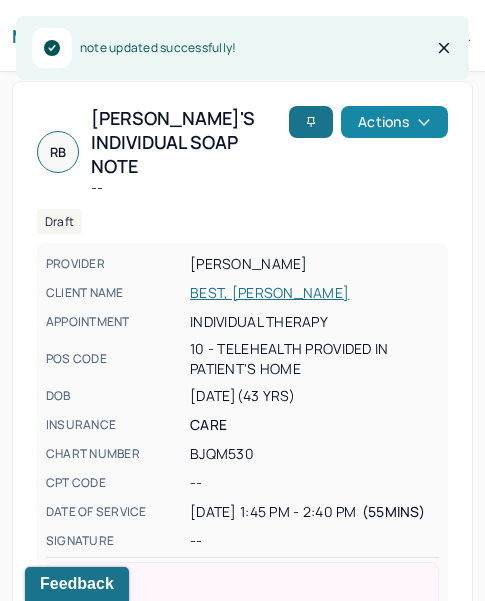 click on "Actions" at bounding box center [394, 122] 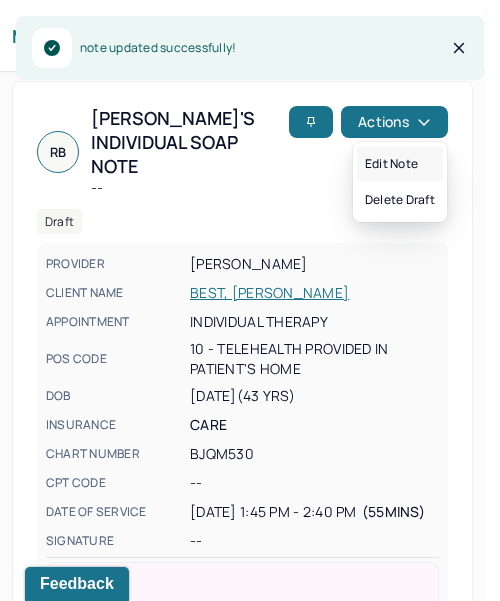 click on "Edit note" at bounding box center [400, 164] 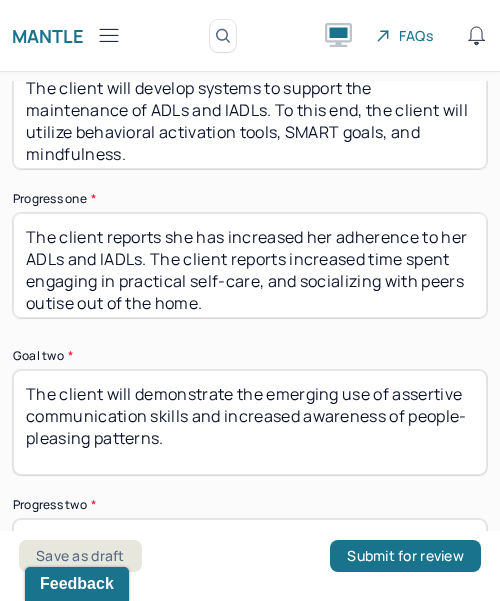 scroll, scrollTop: 4377, scrollLeft: 0, axis: vertical 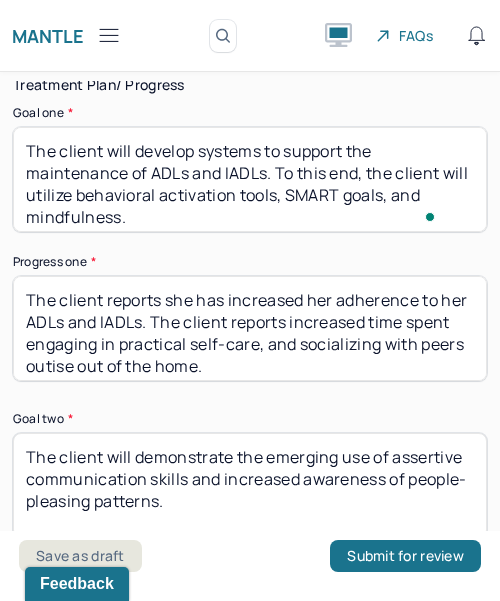 drag, startPoint x: 138, startPoint y: 159, endPoint x: 194, endPoint y: 151, distance: 56.568542 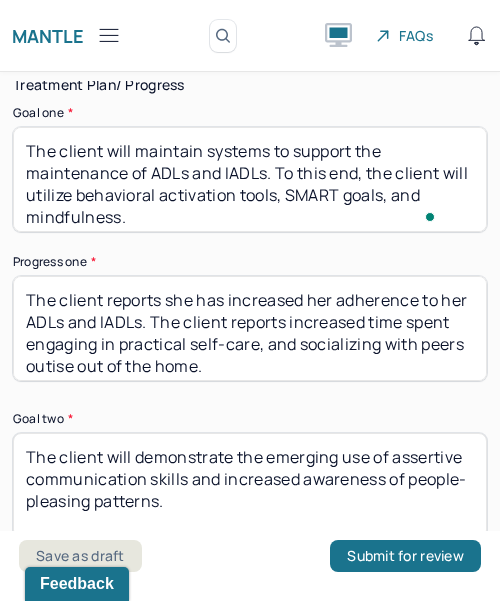 click on "The client will develop systems to support the maintenance of ADLs and IADLs. To this end, the client will utilize behavioral activation tools, SMART goals, and mindfulness." at bounding box center [250, 179] 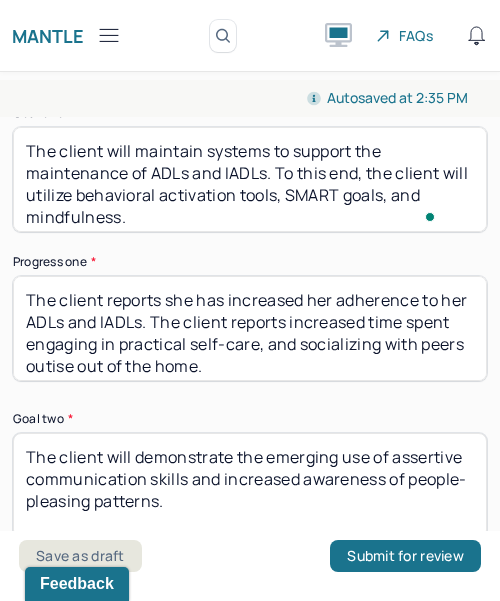 click on "The client will maintain systems to support the maintenance of ADLs and IADLs. To this end, the client will utilize behavioral activation tools, SMART goals, and mindfulness." at bounding box center (250, 179) 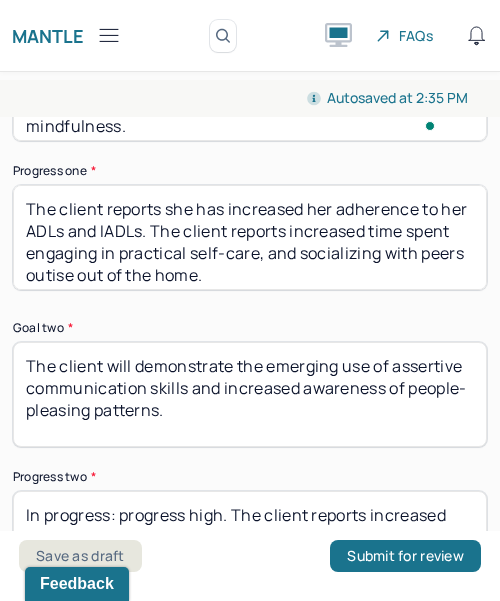 scroll, scrollTop: 4477, scrollLeft: 0, axis: vertical 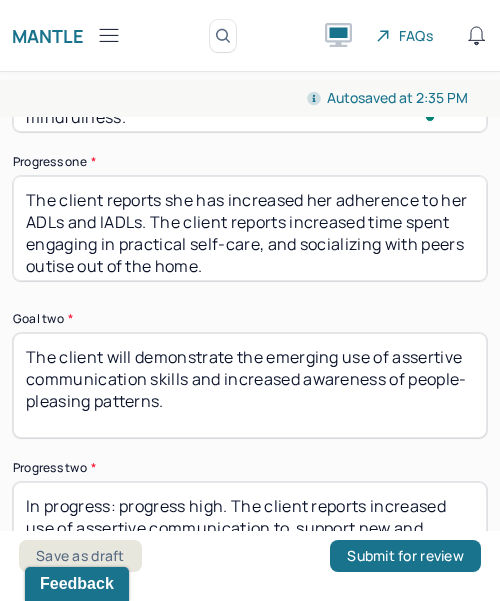 click on "The client reports she has increased her adherence to her ADLs and IADLs. The client reports increased time spent engaging in practical self-care, and socializing with peers outise out of the home." at bounding box center [250, 228] 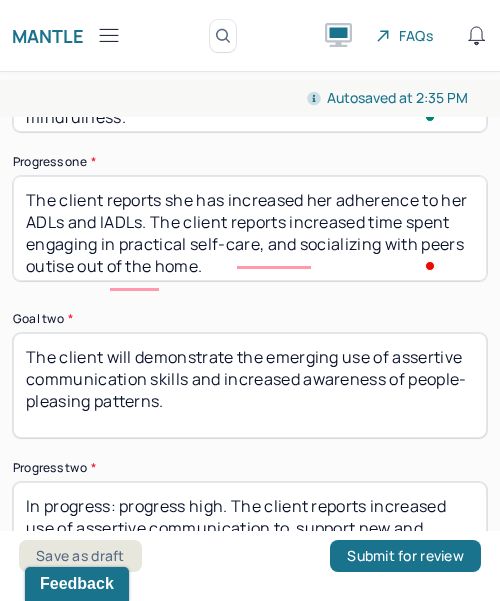 scroll, scrollTop: 4477, scrollLeft: 0, axis: vertical 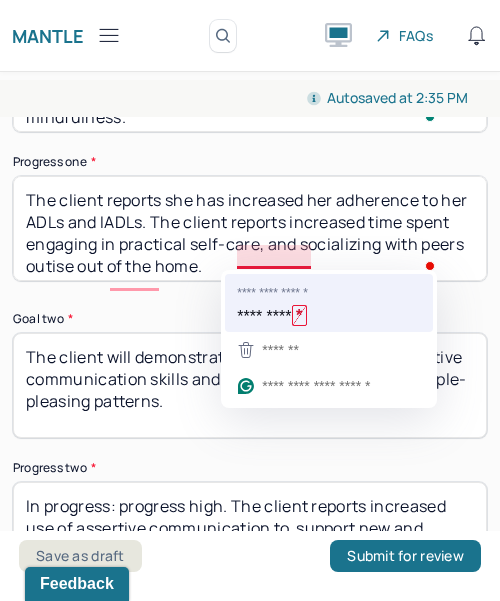 type on "The client reports she has increased her adherence to her ADLs and IADLs. The client reports increased time spent engaging in practical self-care and socializing with peers outise out of the home." 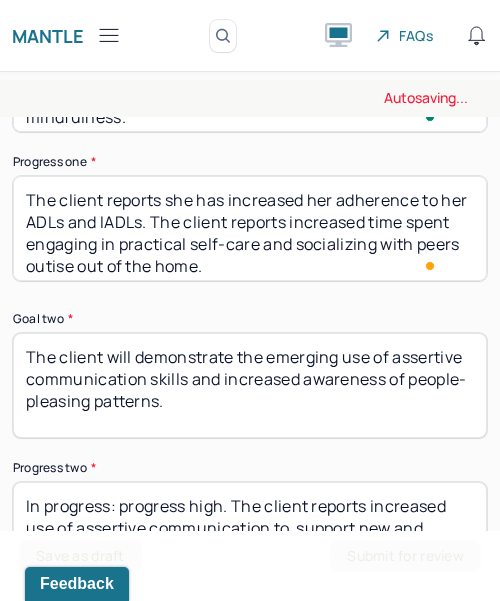 click on "The client reports she has increased her adherence to her ADLs and IADLs. The client reports increased time spent engaging in practical self-care, and socializing with peers outise out of the home." at bounding box center [250, 228] 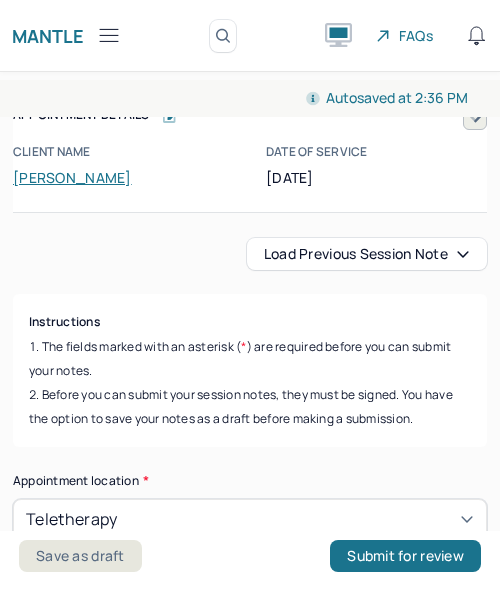 scroll, scrollTop: 0, scrollLeft: 0, axis: both 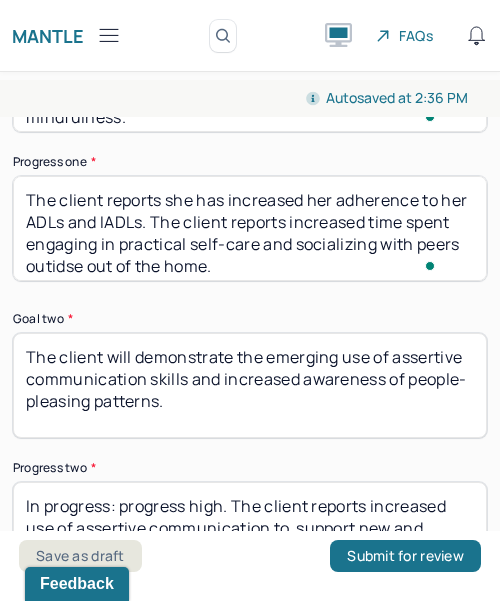 click on "The client reports she has increased her adherence to her ADLs and IADLs. The client reports increased time spent engaging in practical self-care and socializing with peers outise out of the home." at bounding box center [250, 228] 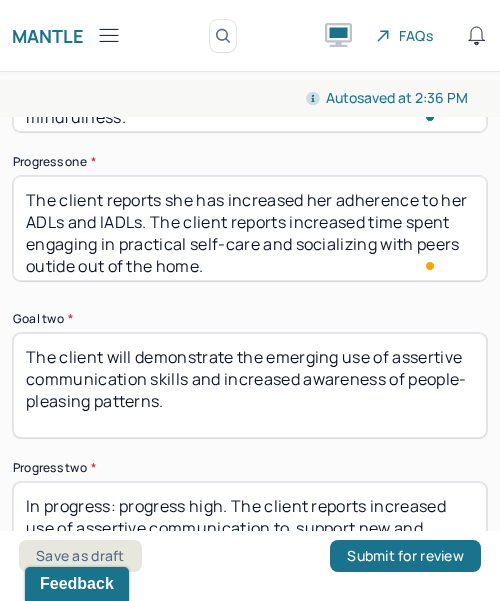 click on "The client reports she has increased her adherence to her ADLs and IADLs. The client reports increased time spent engaging in practical self-care and socializing with peers outidse out of the home." at bounding box center [250, 228] 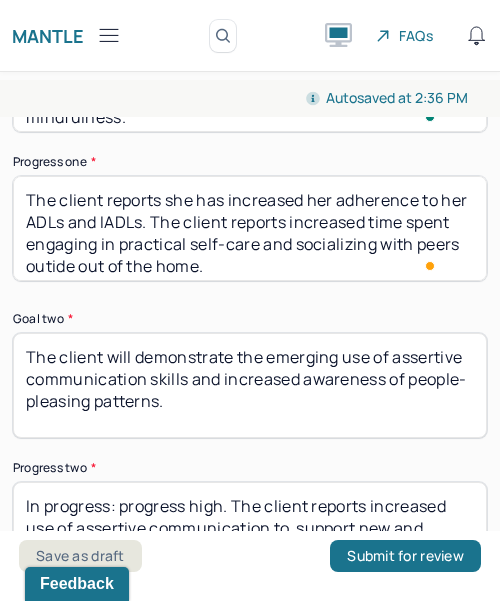 scroll, scrollTop: 9, scrollLeft: 0, axis: vertical 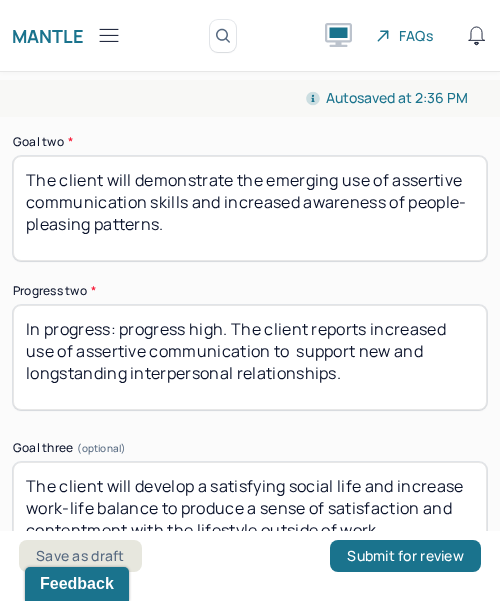 type on "The client reports she has increased her adherence to her ADLs and IADLs. The client reports increased time spent engaging in practical self-care and socializing with peers outide out of the home." 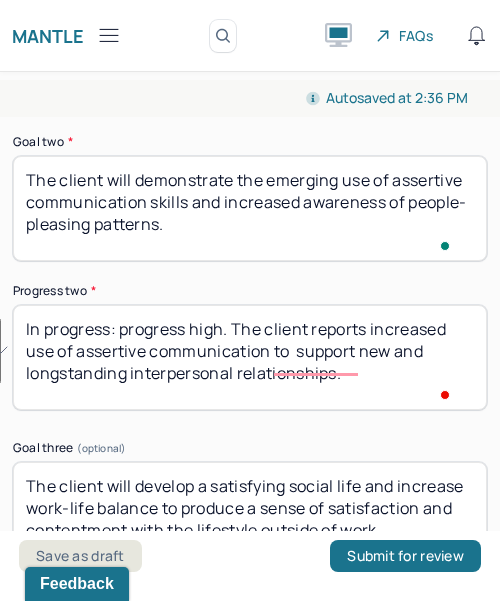 drag, startPoint x: 418, startPoint y: 390, endPoint x: 369, endPoint y: 348, distance: 64.53681 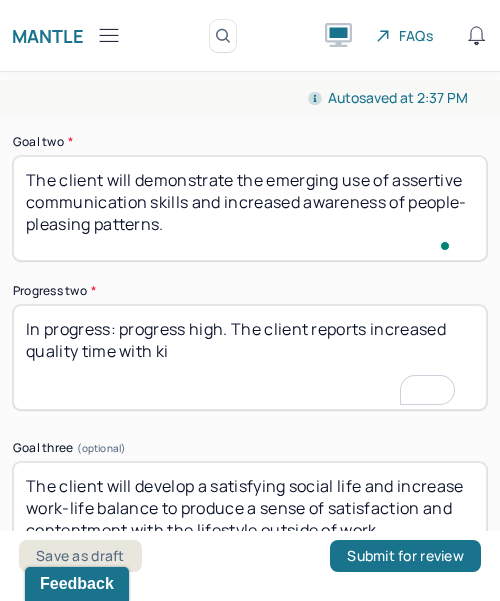 scroll, scrollTop: 4692, scrollLeft: 0, axis: vertical 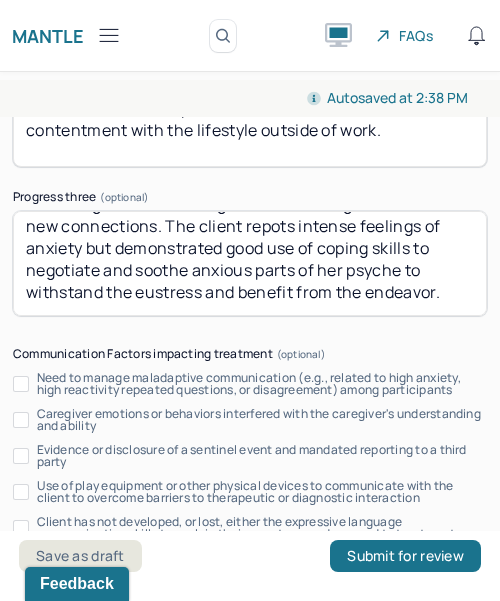 type on "In progress: progress high. The client reports increased quality time with loved ones as well as making new connections with people at social events." 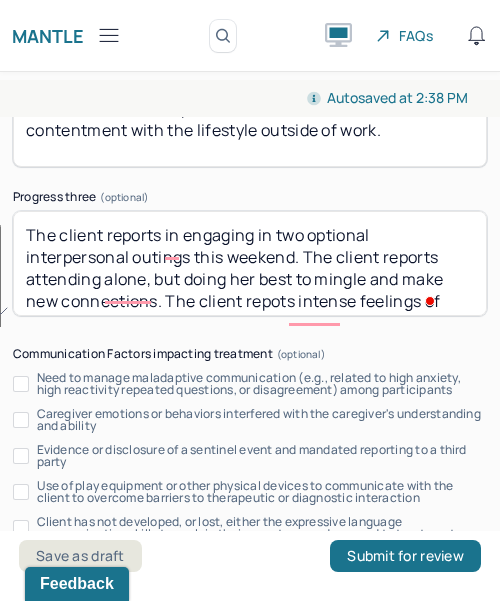 drag, startPoint x: 351, startPoint y: 304, endPoint x: 107, endPoint y: 254, distance: 249.07027 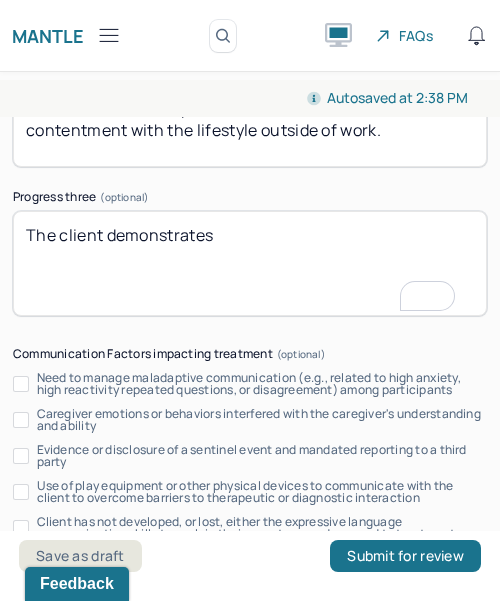 click on "The client demonstrates" at bounding box center [250, 263] 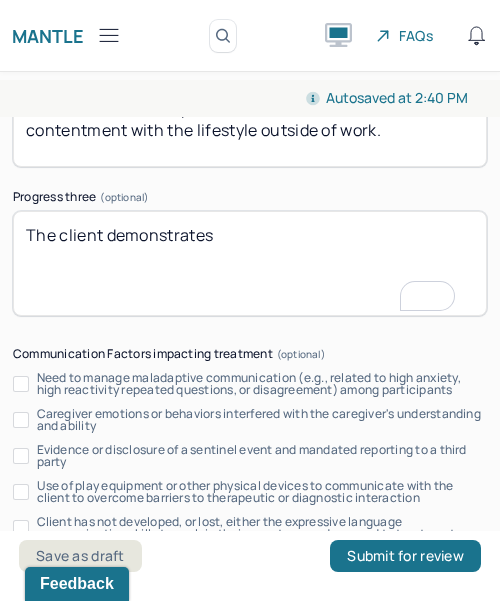 scroll, scrollTop: 4962, scrollLeft: 0, axis: vertical 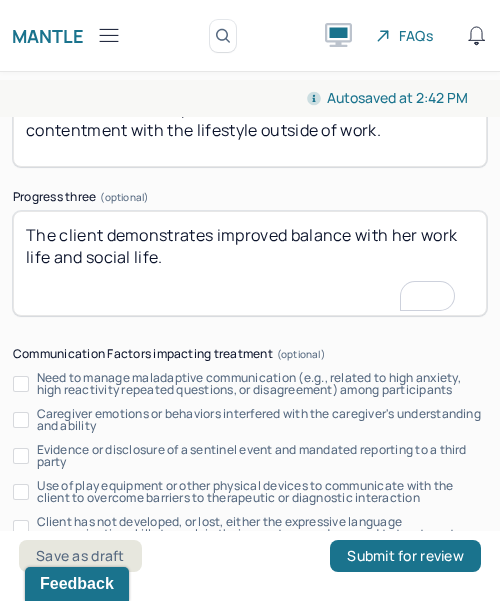click on "The client demonstrates improved balance with her work life and social life." at bounding box center (250, 263) 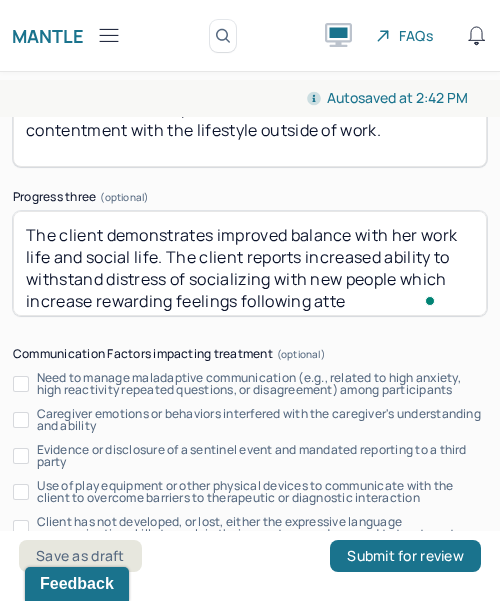 scroll, scrollTop: 19, scrollLeft: 0, axis: vertical 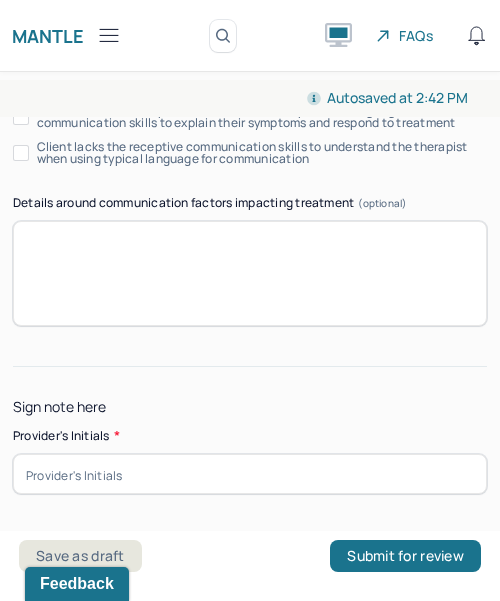 type on "The client demonstrates improved balance with her work life and social life. The client reports increased ability to withstand the distress of socializing with new people, which increases rewarding feelings following attempts." 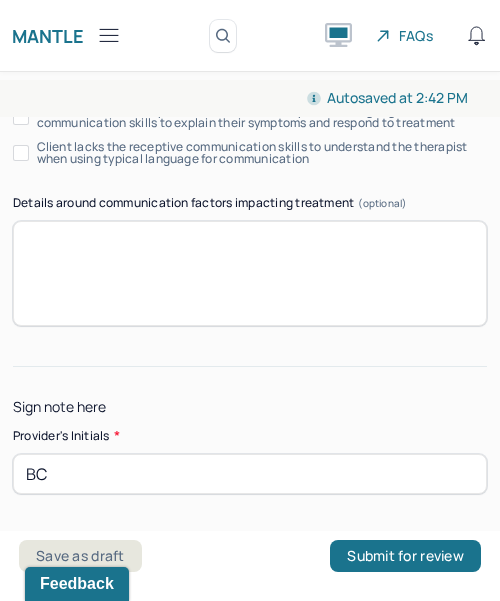 scroll, scrollTop: 5368, scrollLeft: 0, axis: vertical 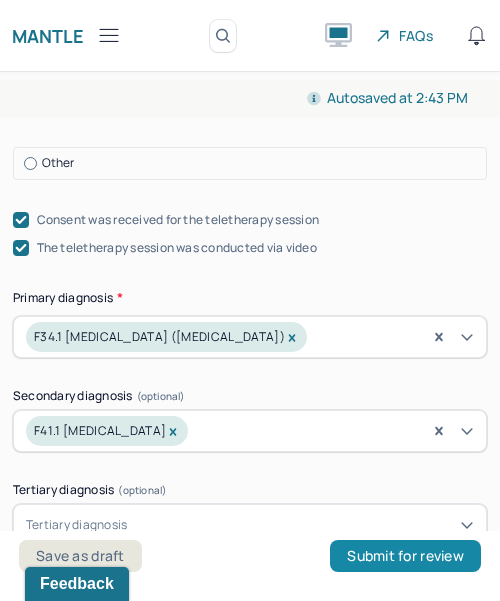 type on "BC" 